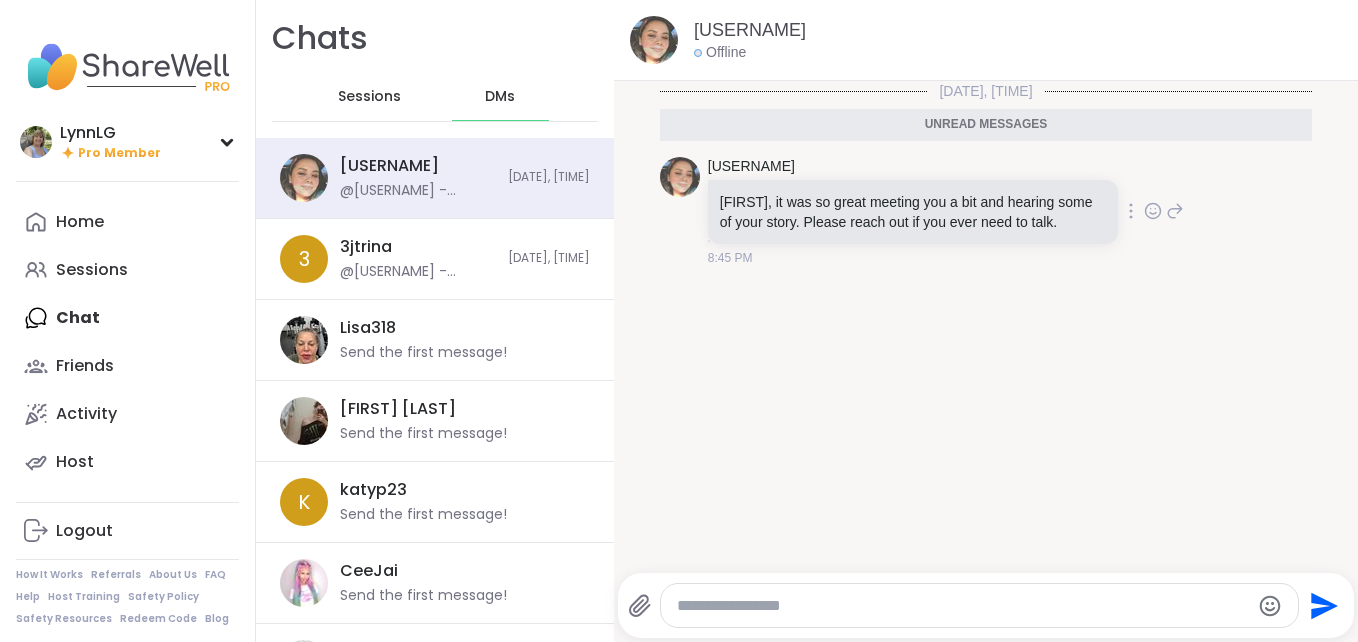 scroll, scrollTop: 0, scrollLeft: 0, axis: both 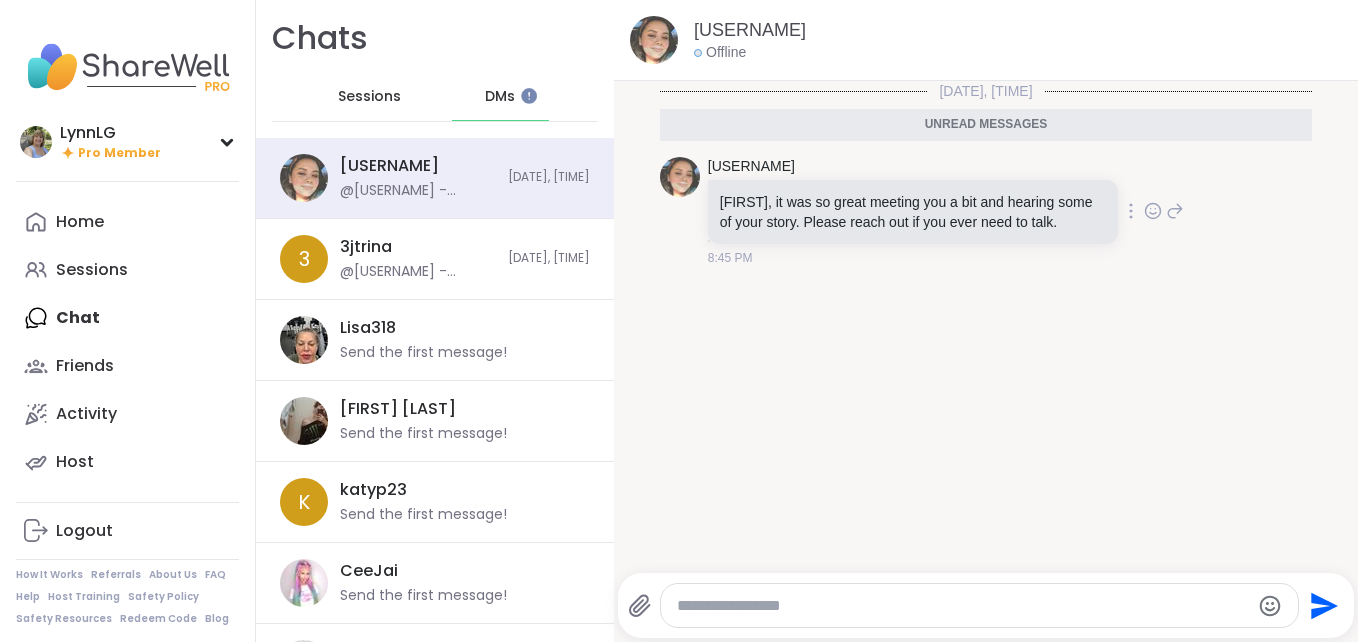 click 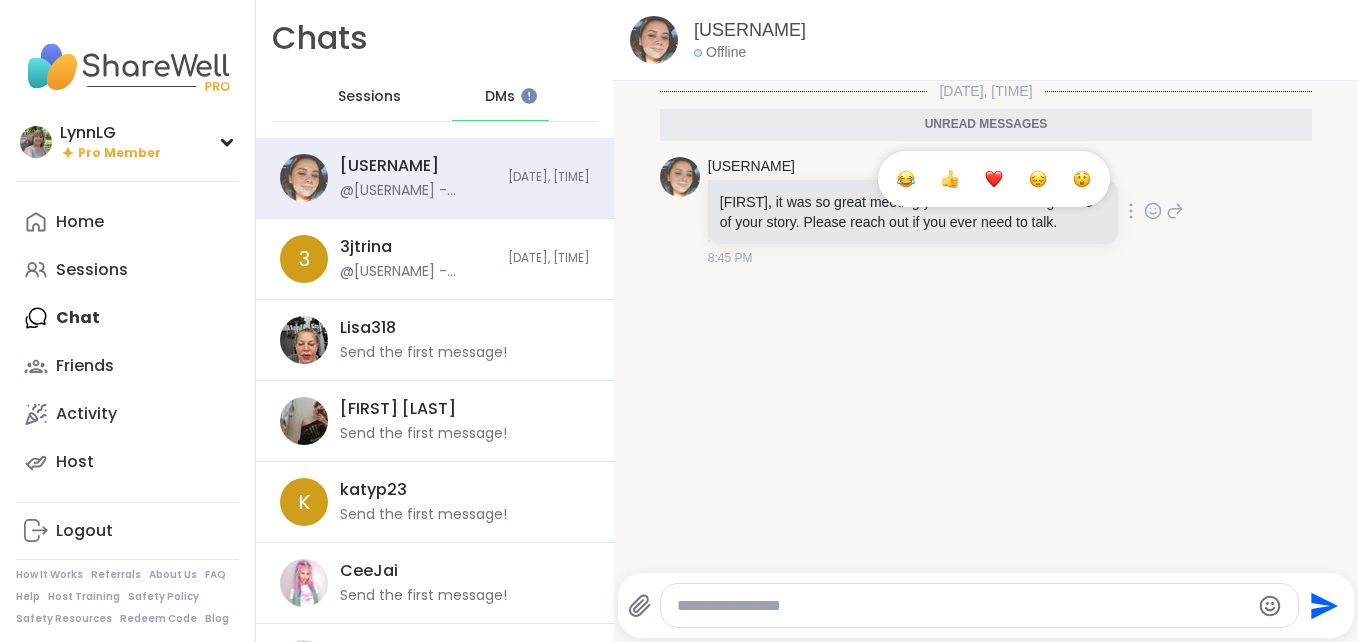 click at bounding box center [994, 179] 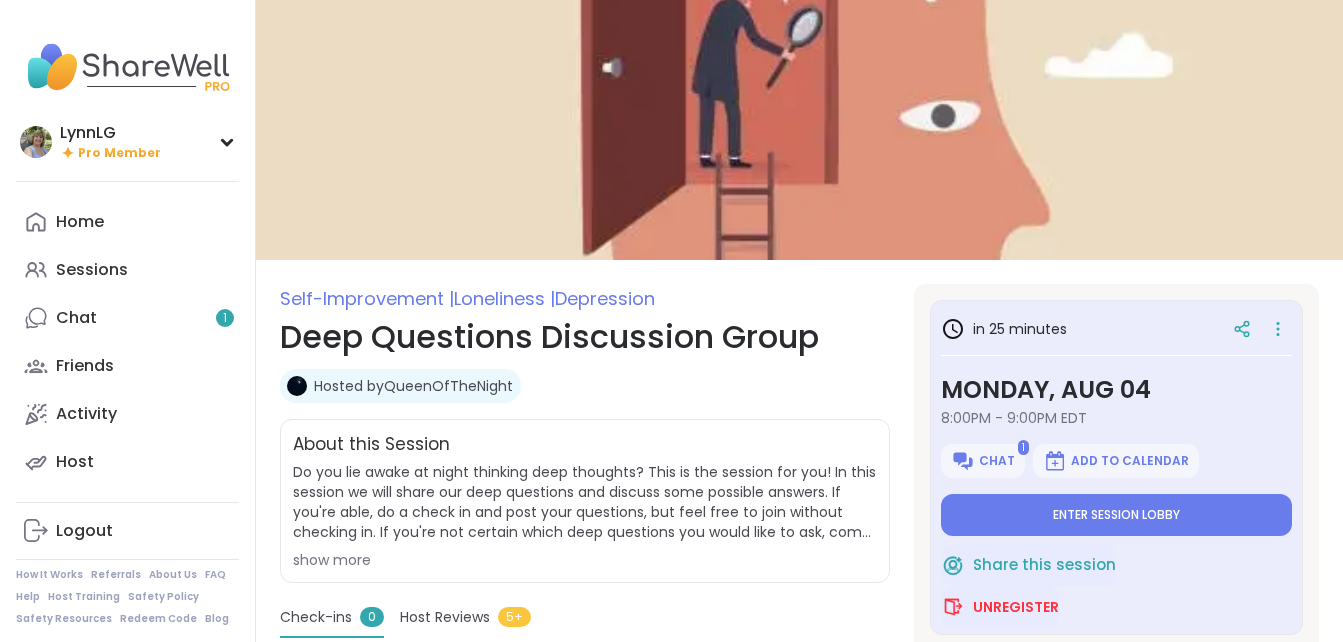 scroll, scrollTop: 42, scrollLeft: 0, axis: vertical 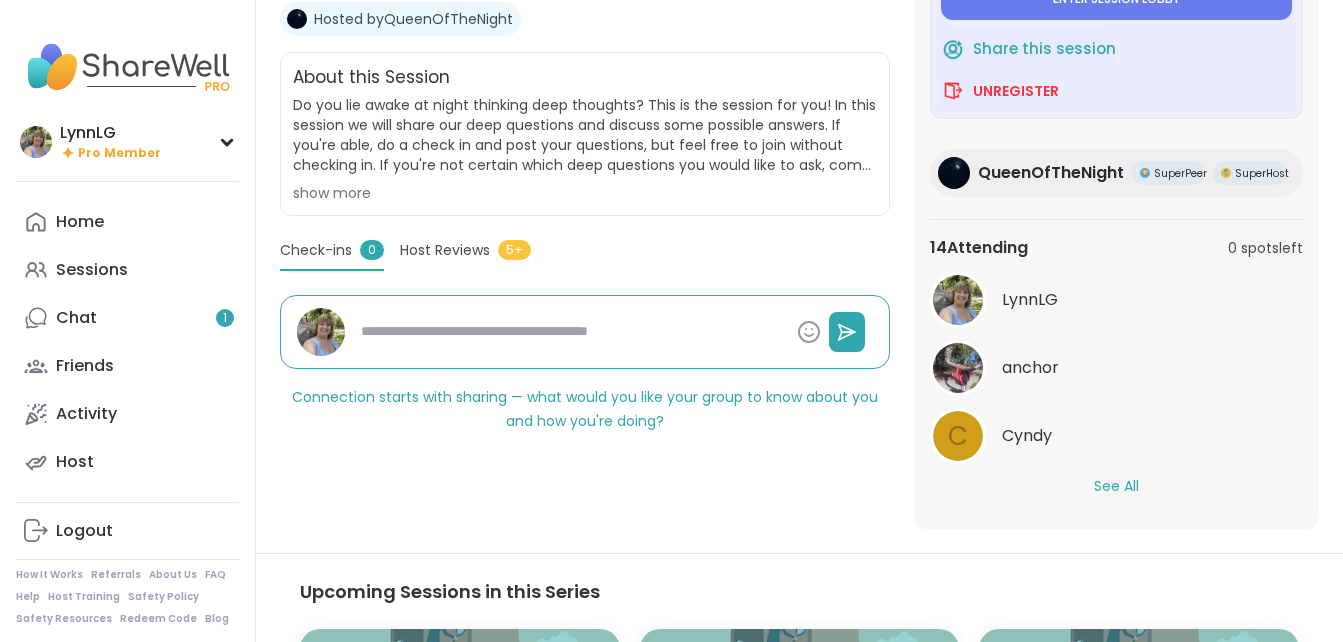 click on "See All" at bounding box center (1116, 486) 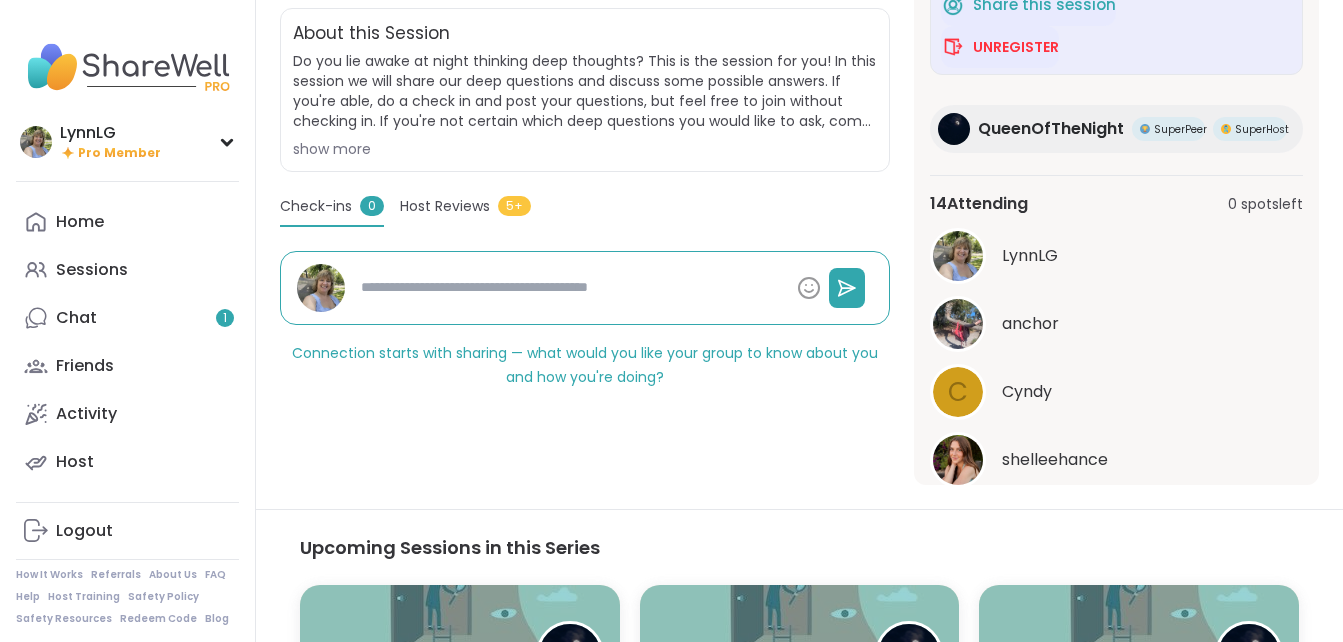 scroll, scrollTop: 414, scrollLeft: 0, axis: vertical 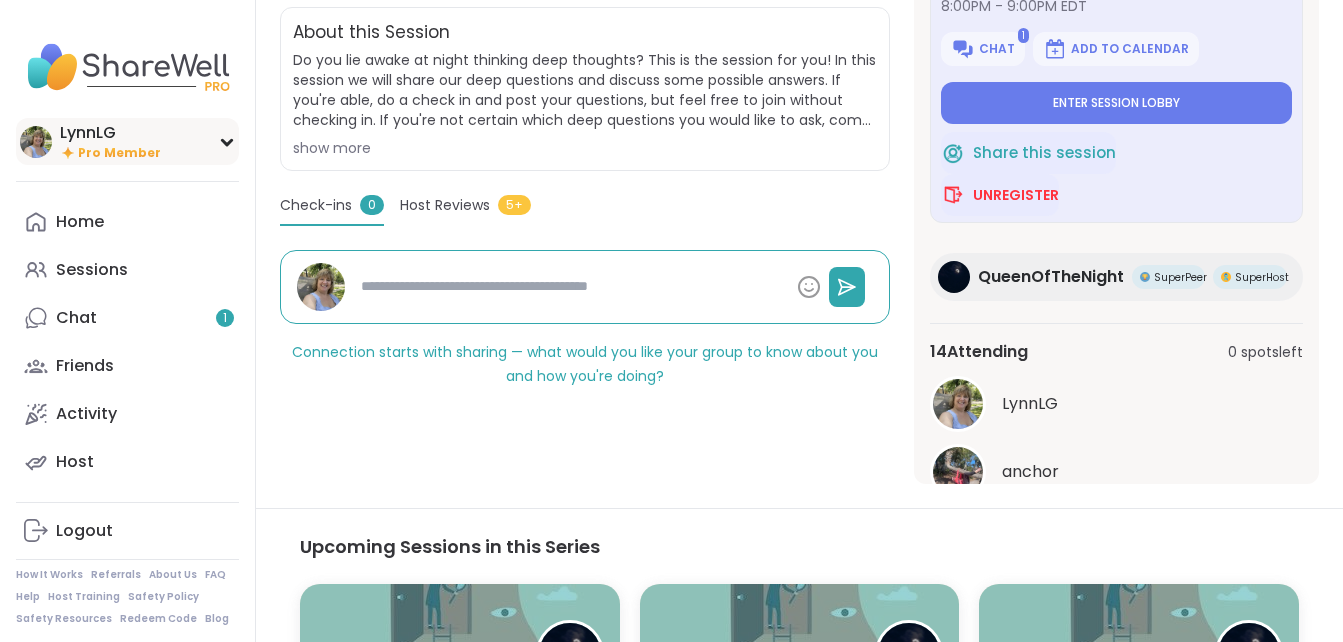 type on "*" 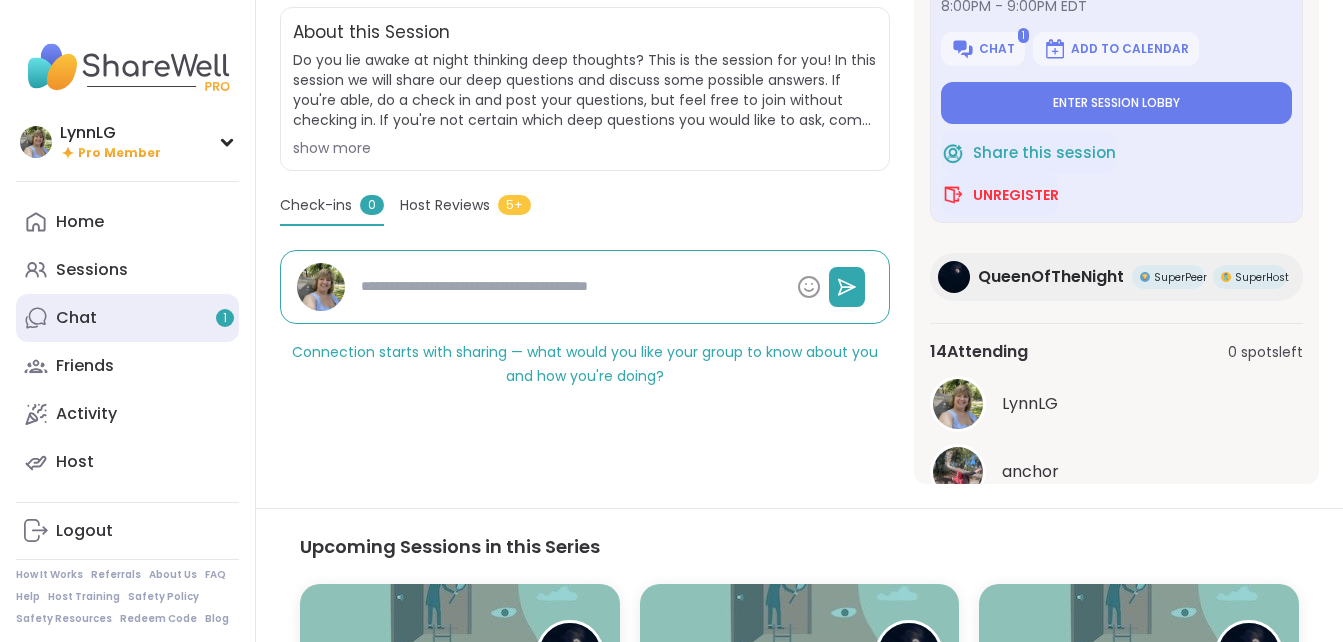 click on "Chat 1" at bounding box center (76, 318) 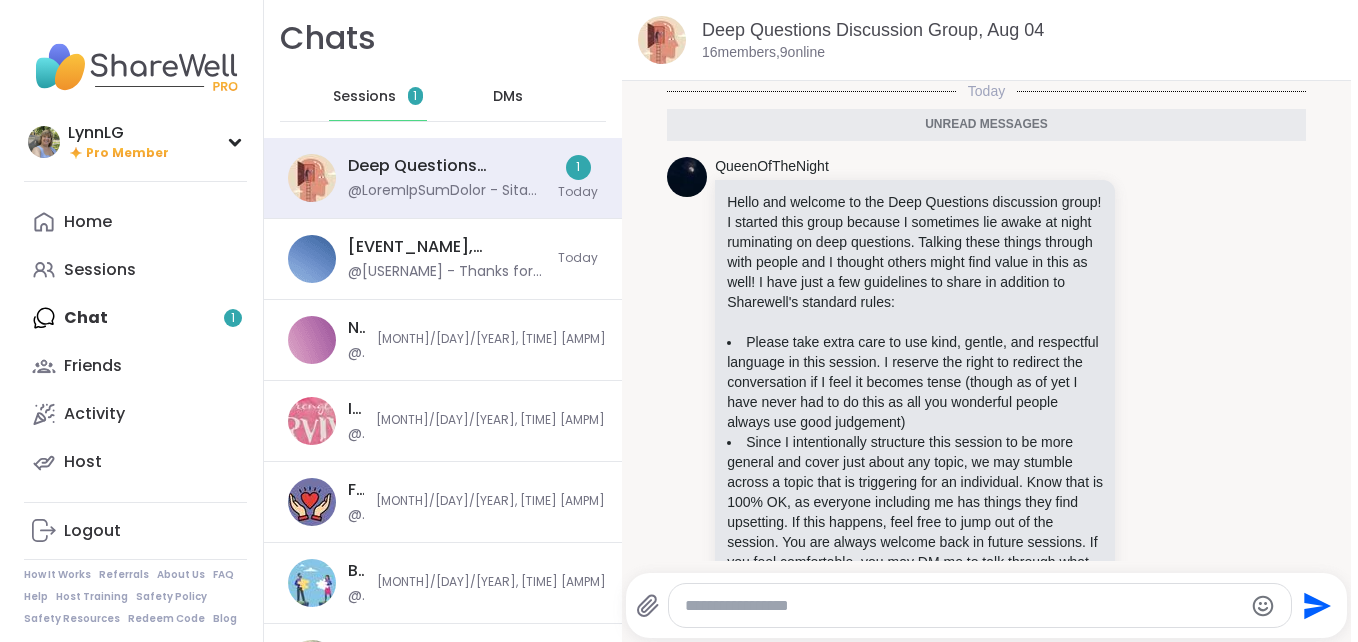scroll, scrollTop: 0, scrollLeft: 0, axis: both 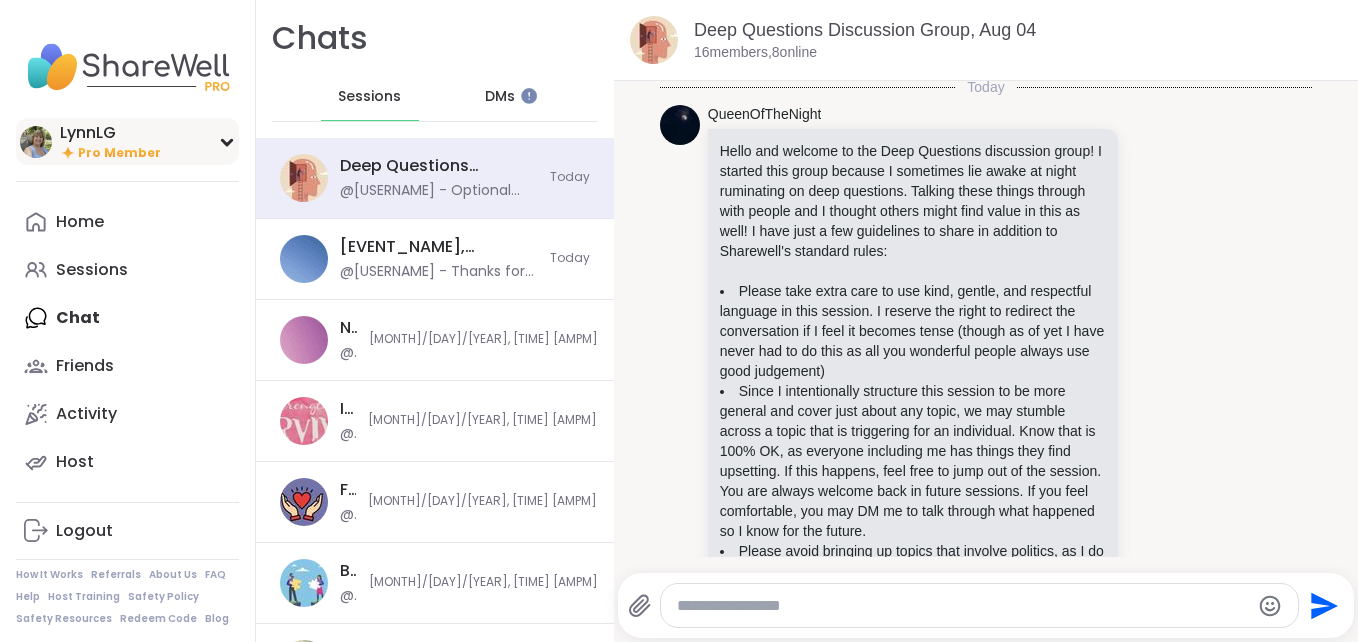 click on "LynnLG Pro Member" at bounding box center (127, 141) 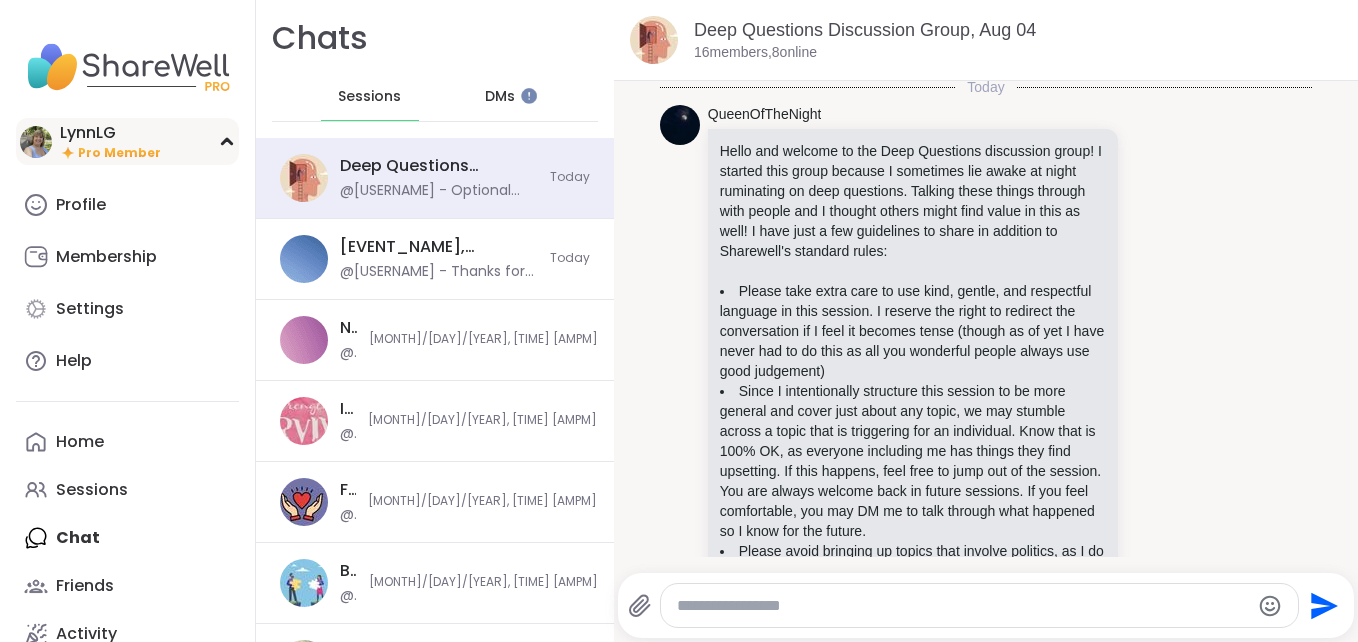 click on "LynnLG" at bounding box center [110, 133] 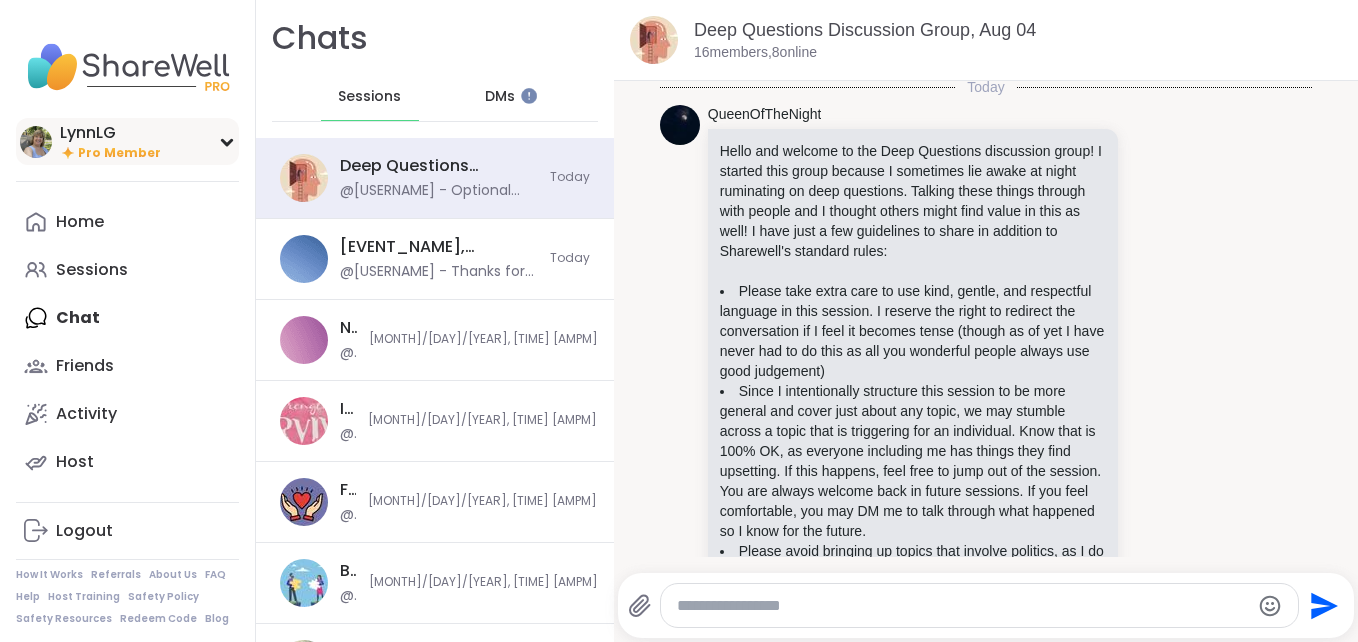 click on "LynnLG" at bounding box center (110, 133) 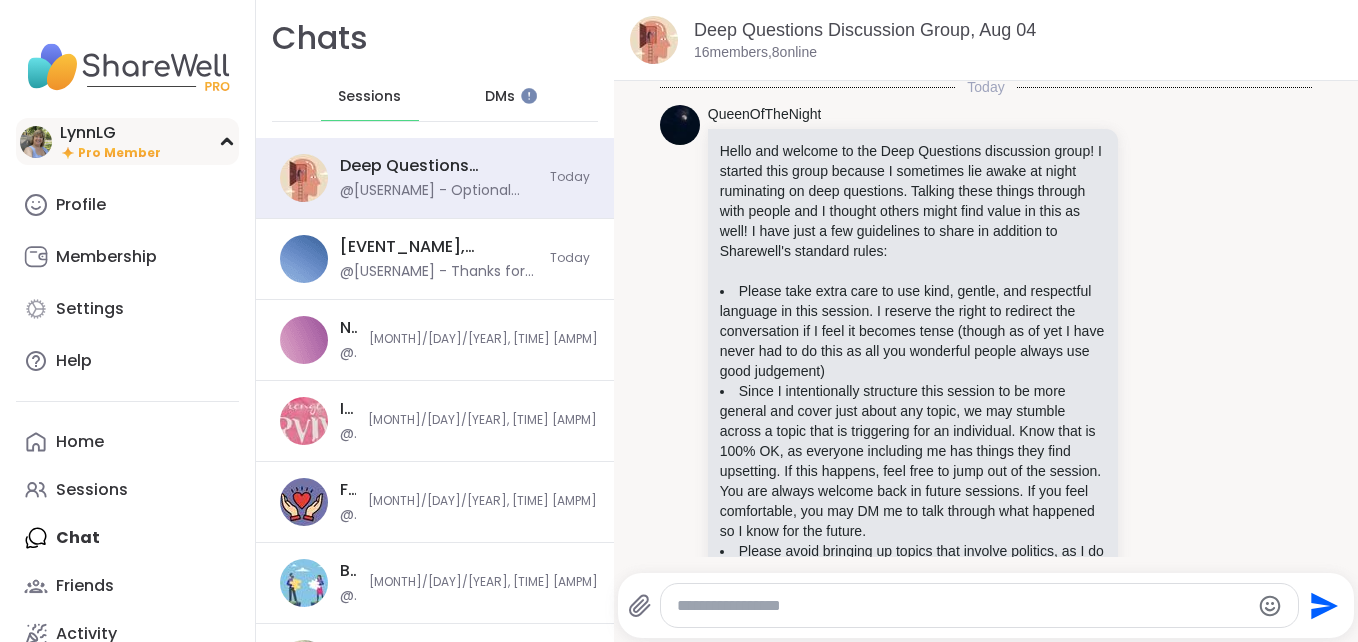 click at bounding box center (36, 142) 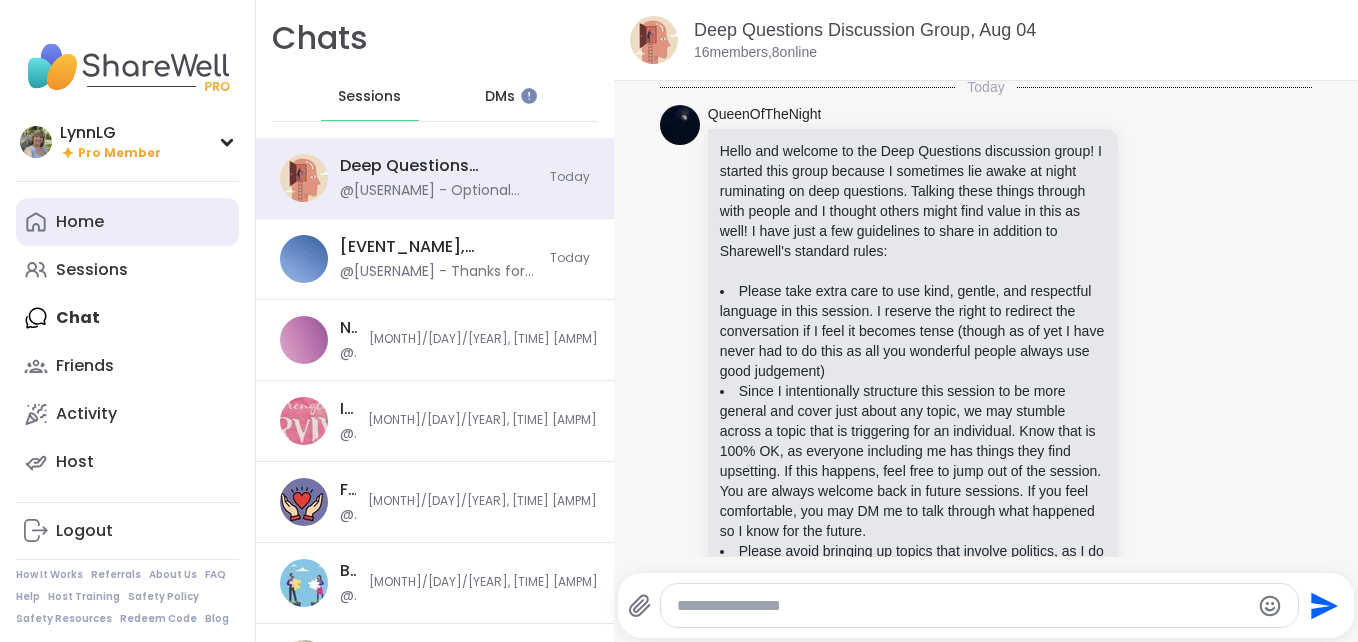 click on "Home" at bounding box center [80, 222] 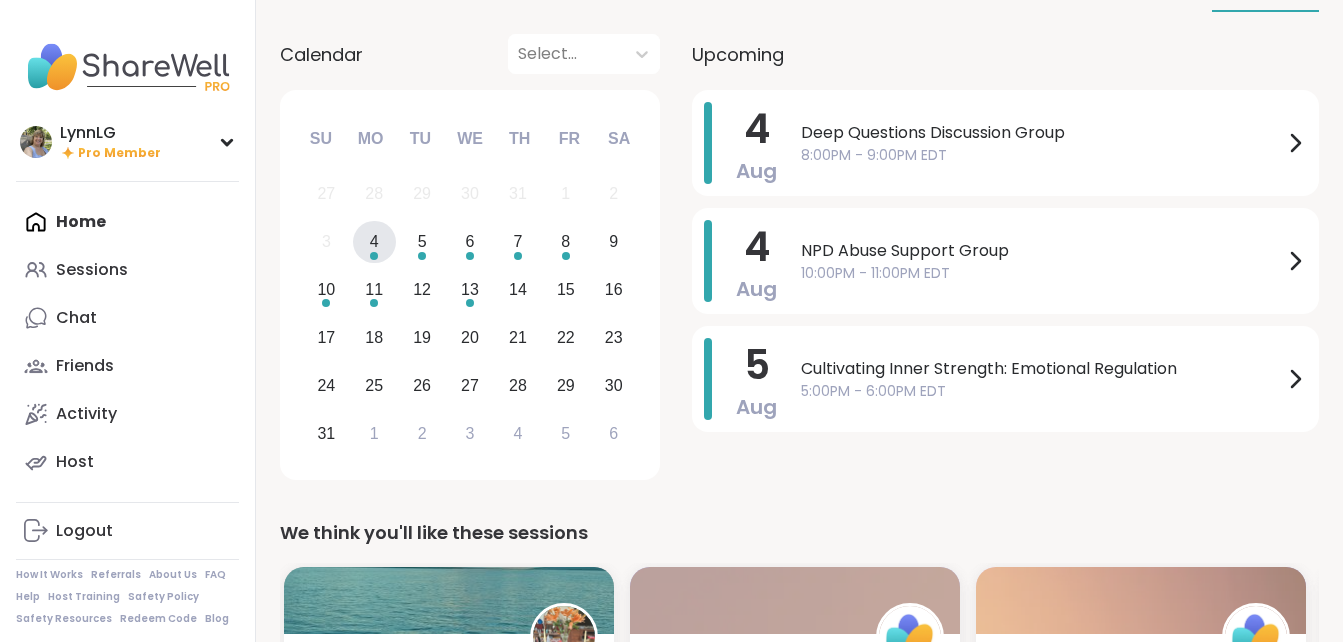 scroll, scrollTop: 199, scrollLeft: 0, axis: vertical 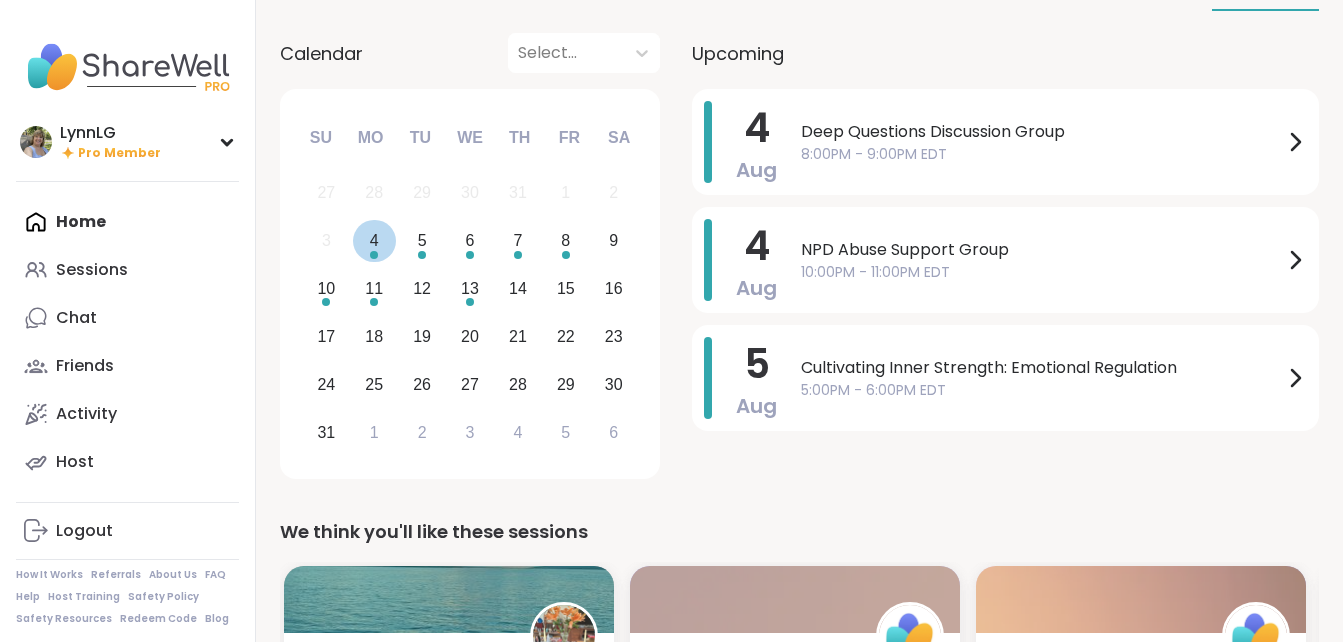 click on "4" at bounding box center (374, 240) 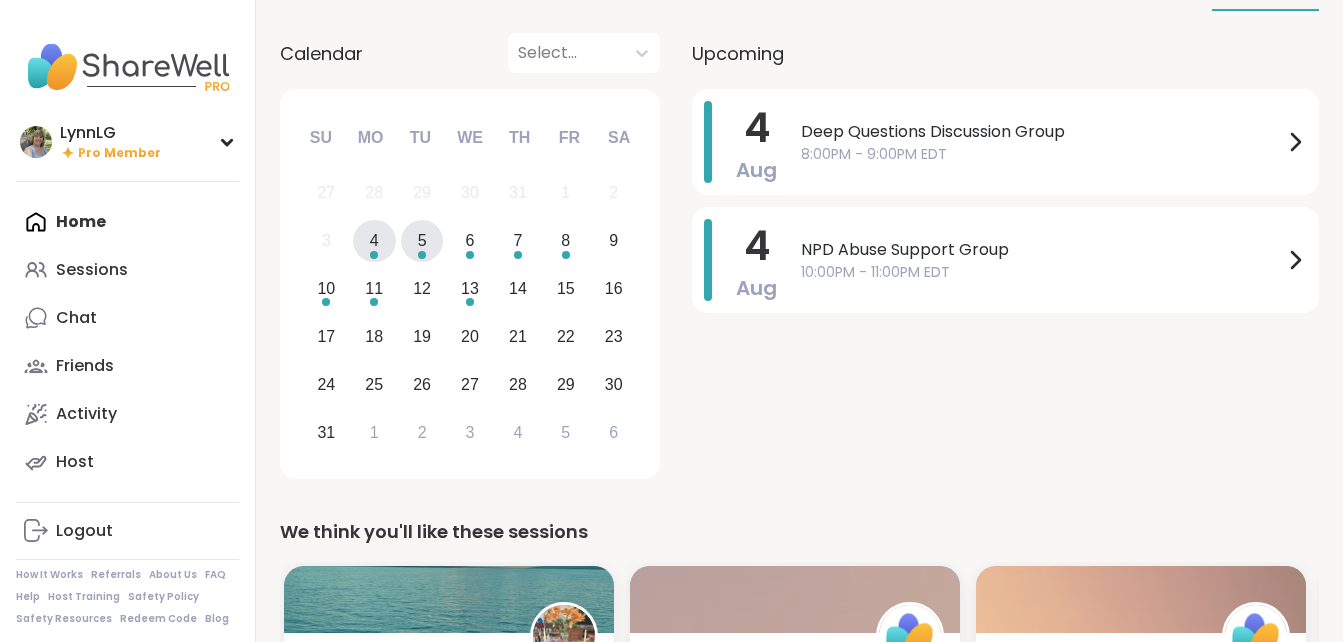 click at bounding box center [422, 255] 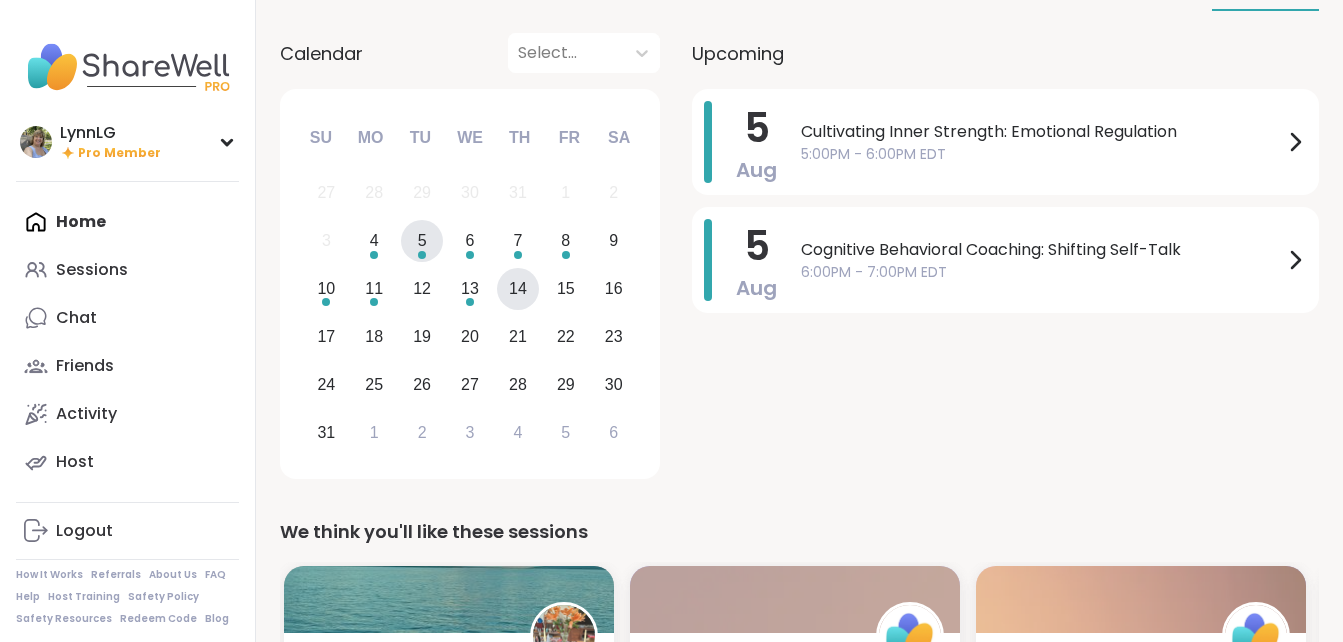 click on "14" at bounding box center [518, 288] 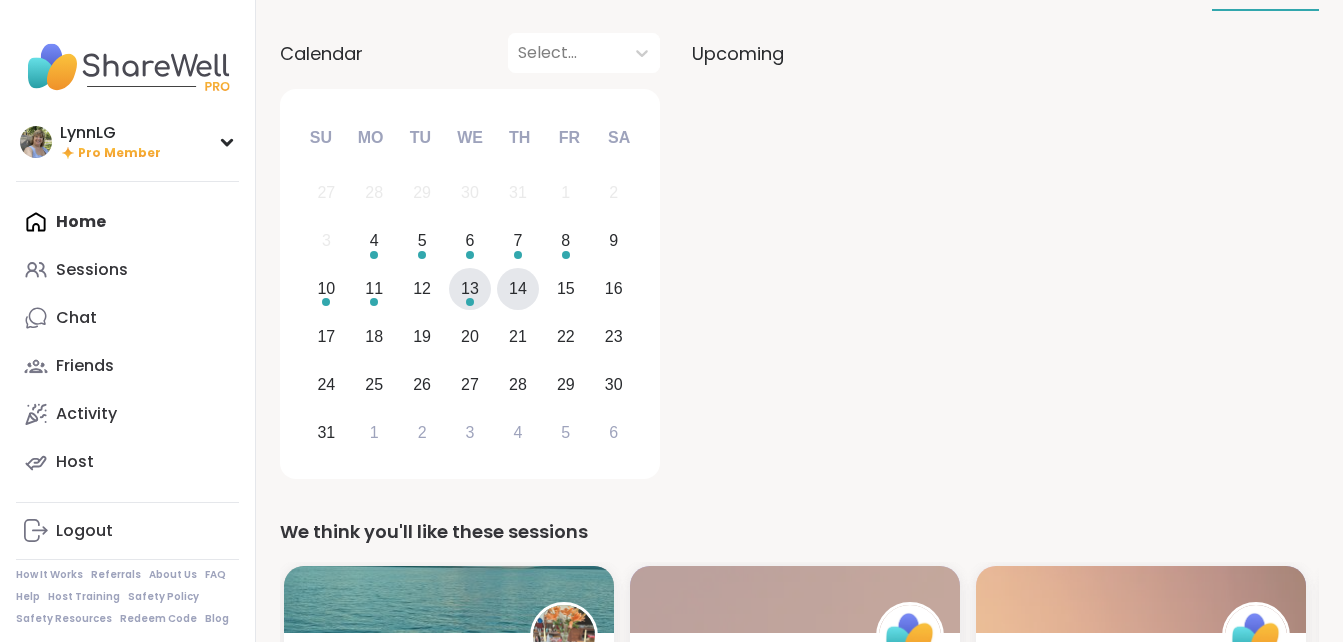 click at bounding box center [470, 302] 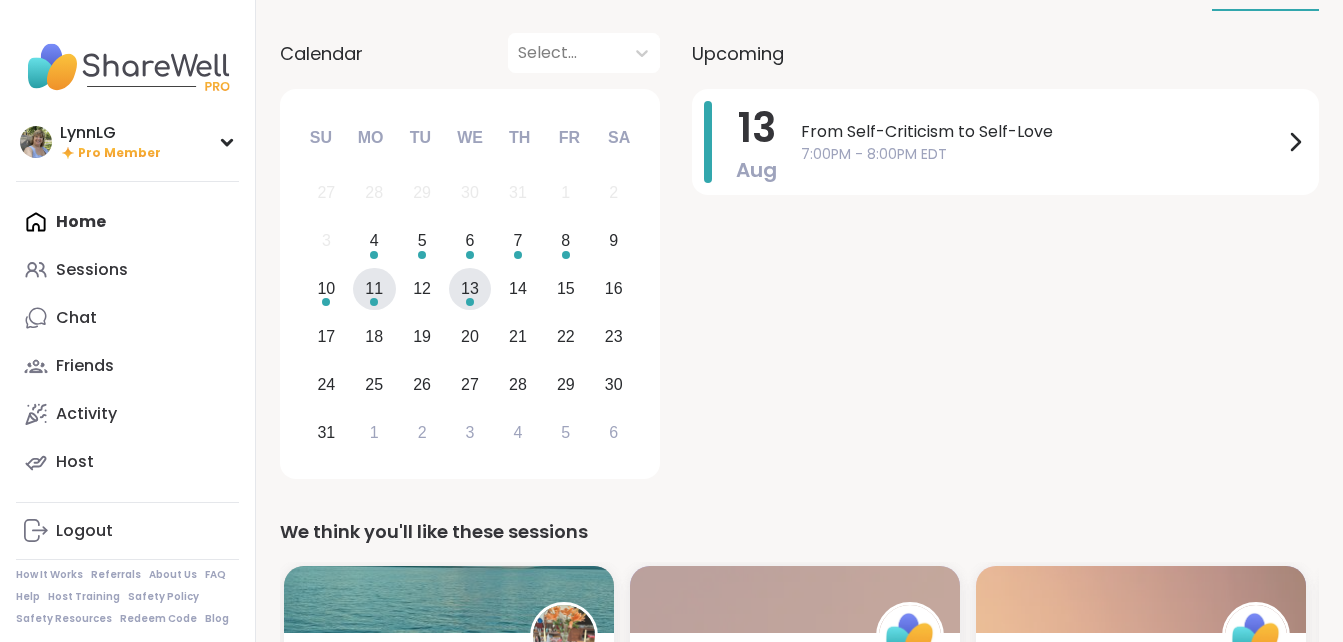 click on "11" at bounding box center (374, 289) 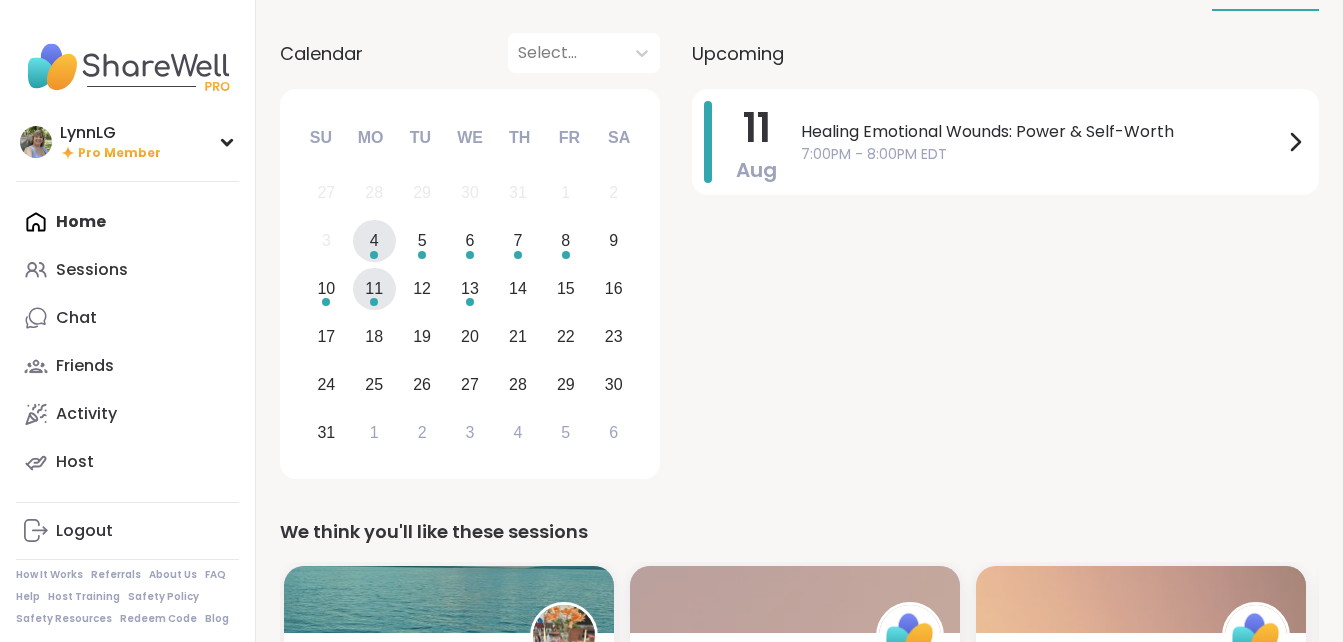 click at bounding box center [374, 255] 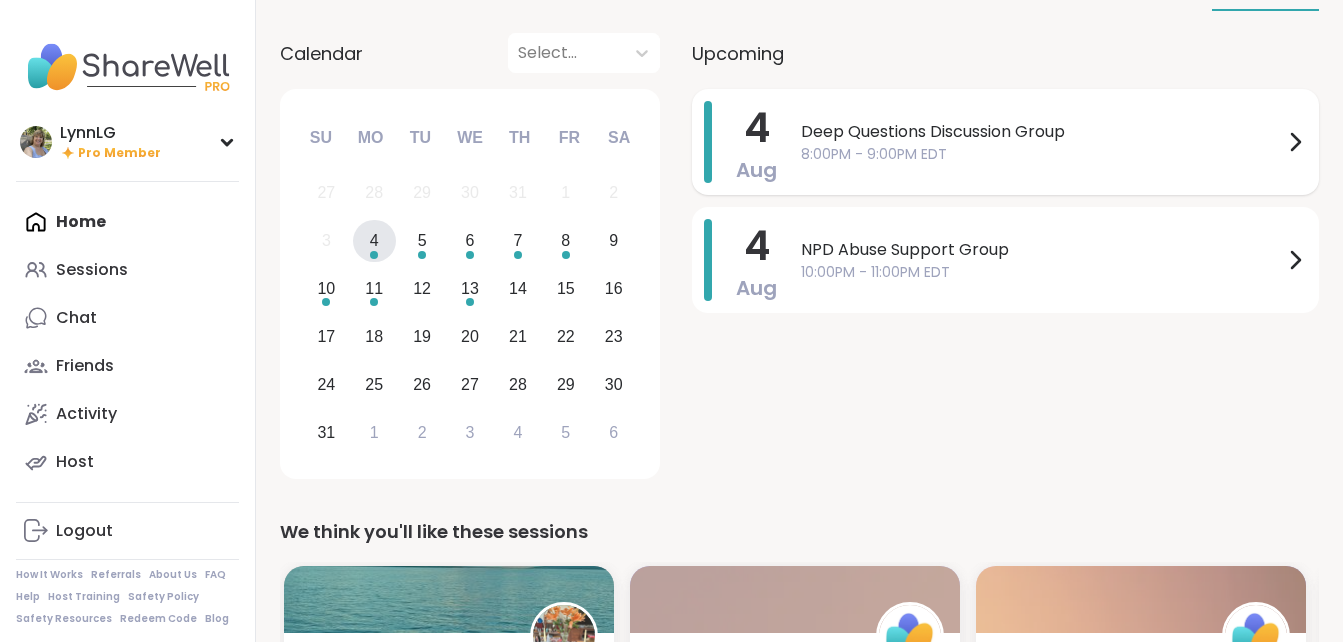 click on "8:00PM - 9:00PM EDT" at bounding box center (1042, 154) 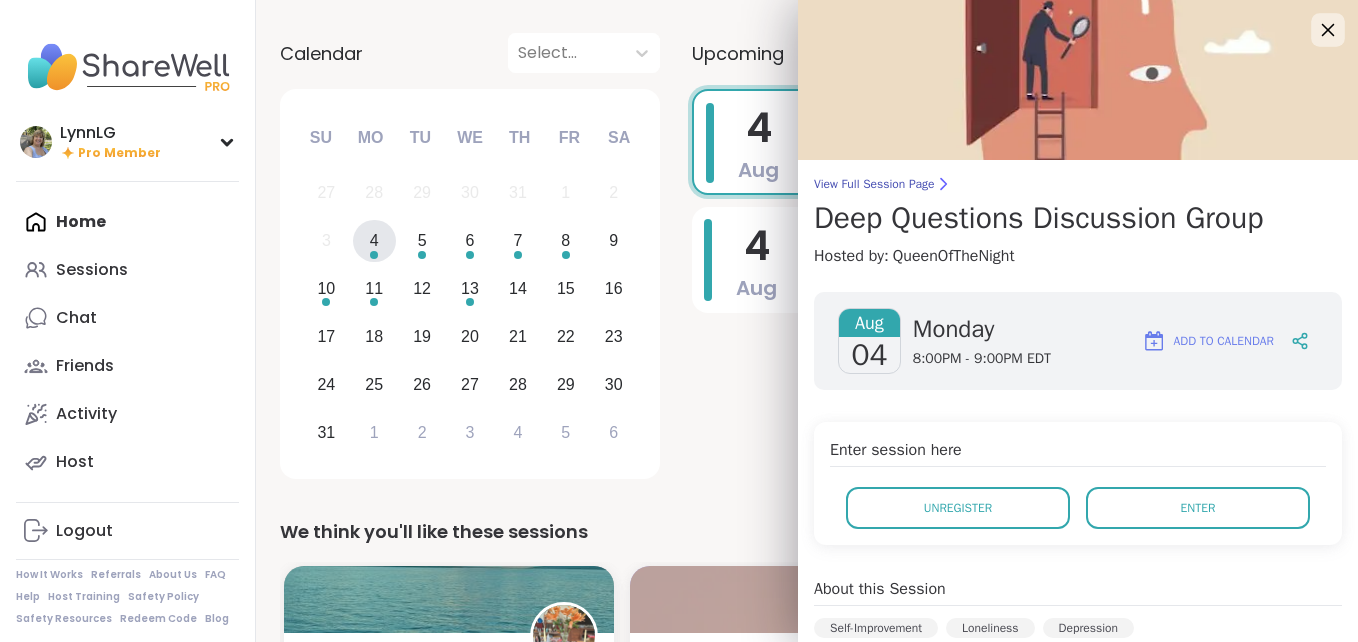 click 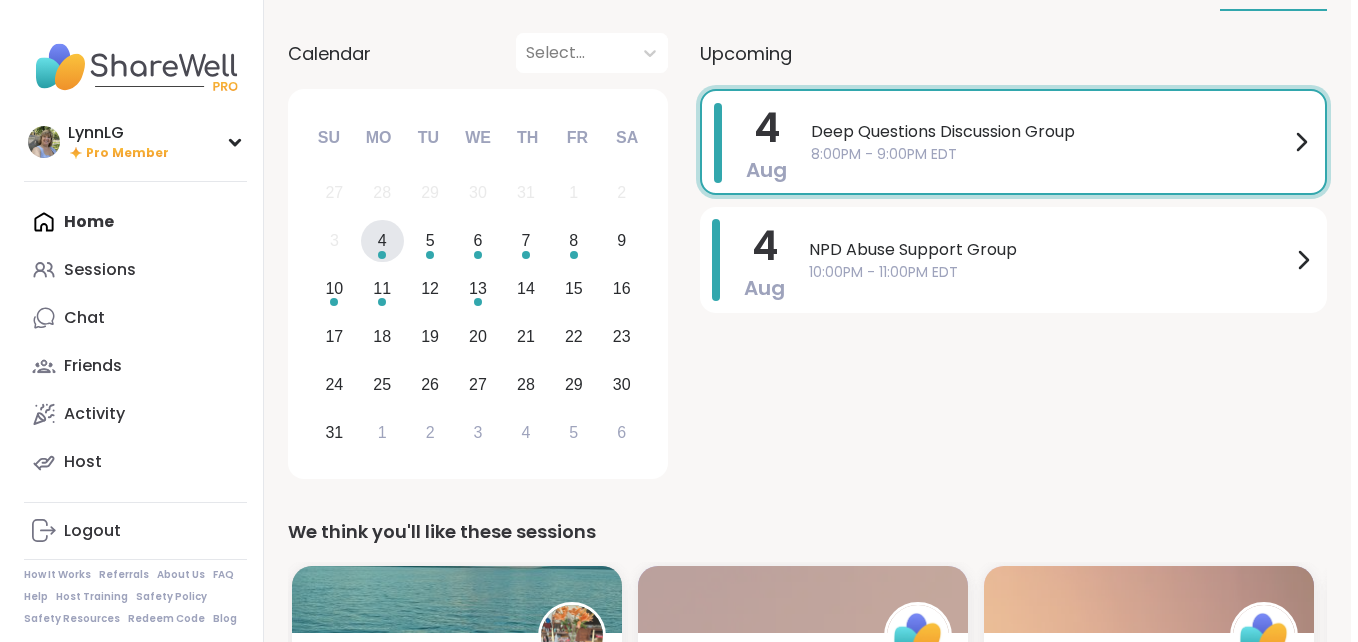 scroll, scrollTop: 0, scrollLeft: 0, axis: both 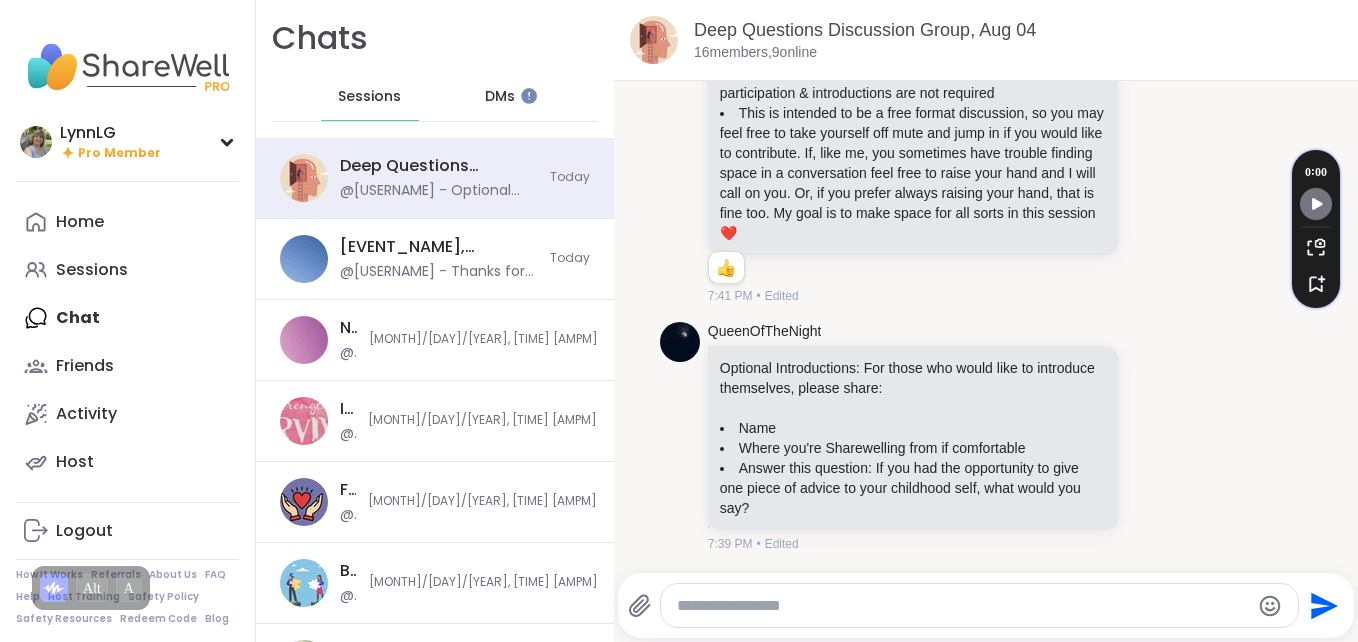 click on "Sessions" at bounding box center (369, 97) 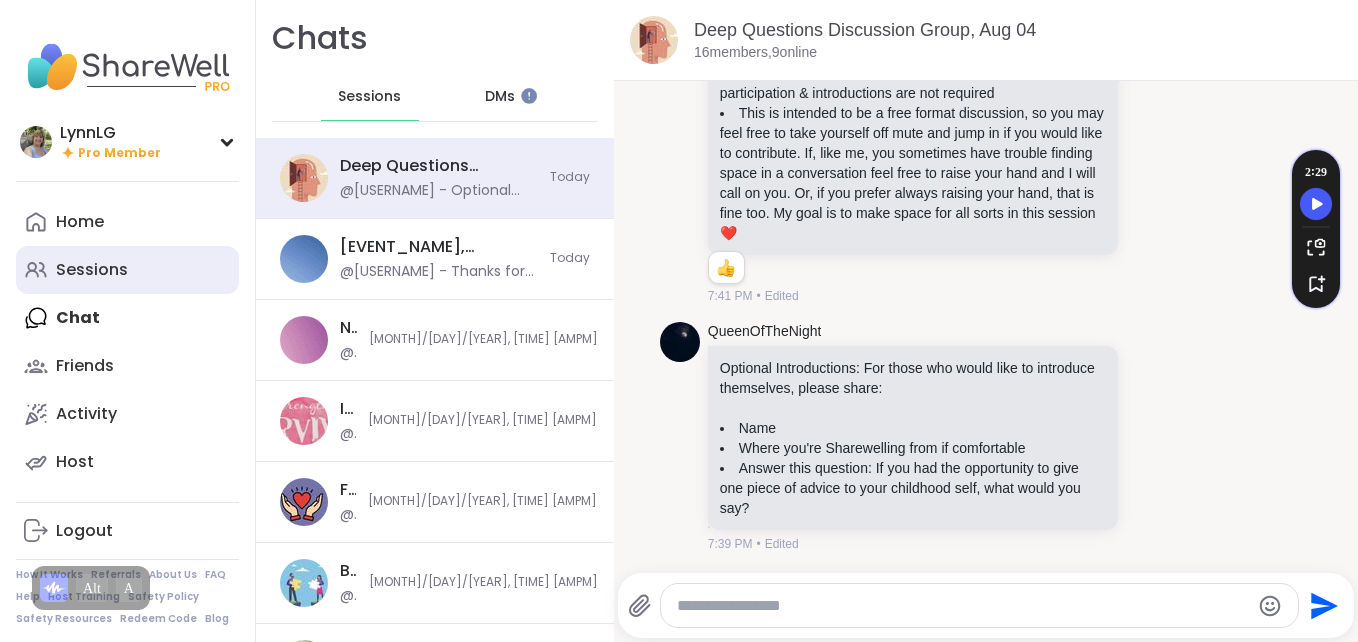 click on "Sessions" at bounding box center (92, 270) 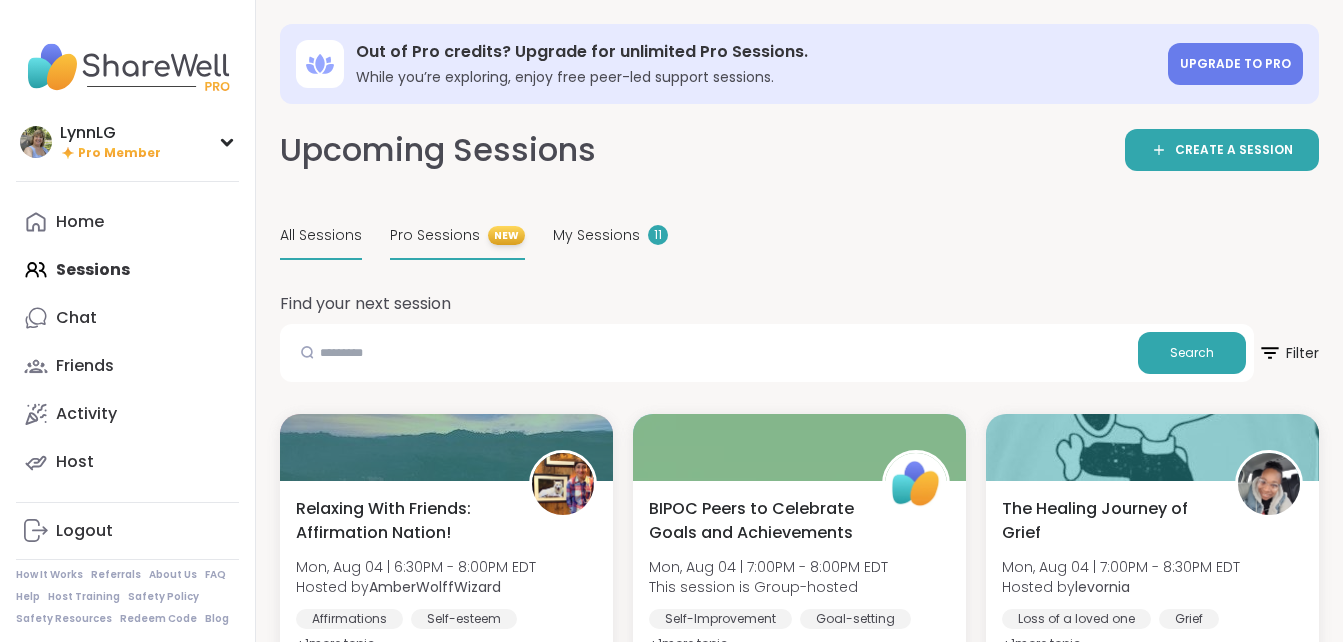 click on "Pro Sessions" at bounding box center (435, 235) 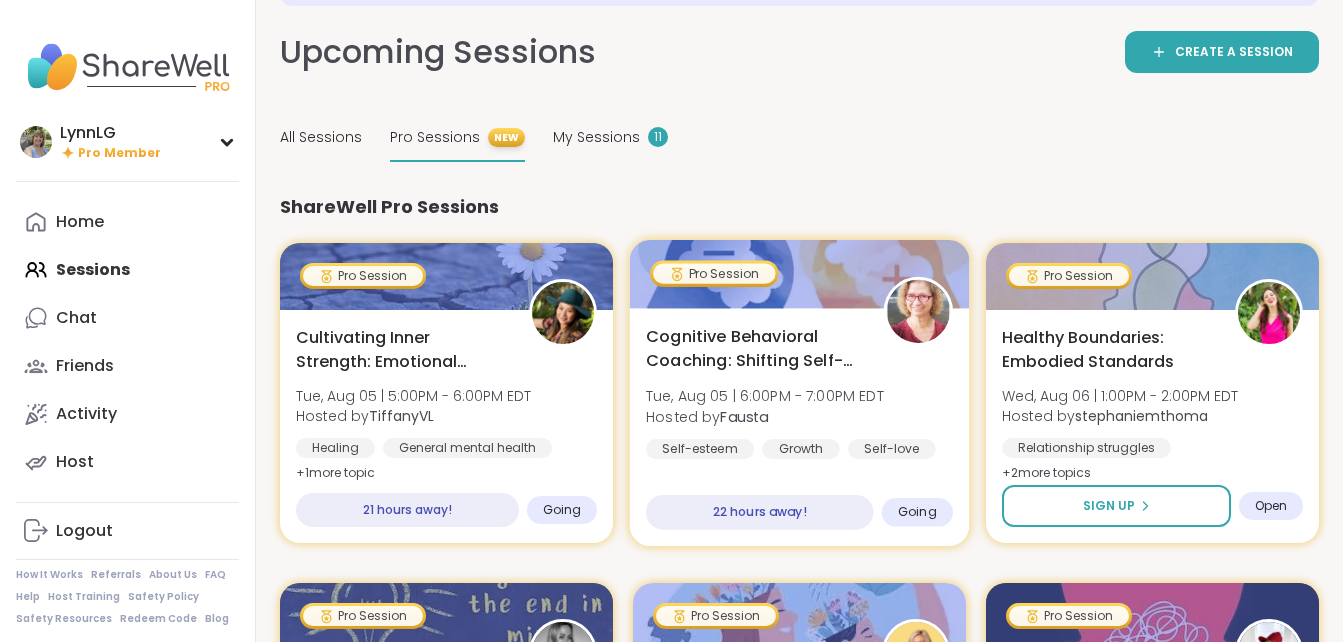 scroll, scrollTop: 99, scrollLeft: 0, axis: vertical 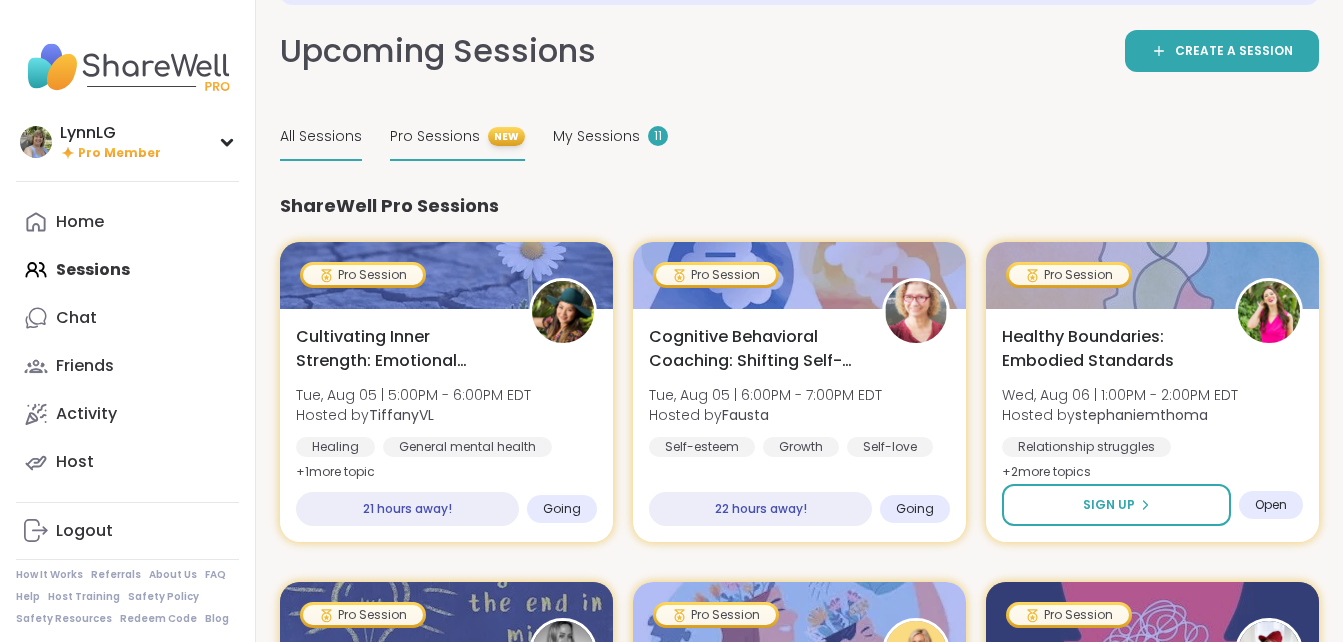 click on "All Sessions" at bounding box center [321, 136] 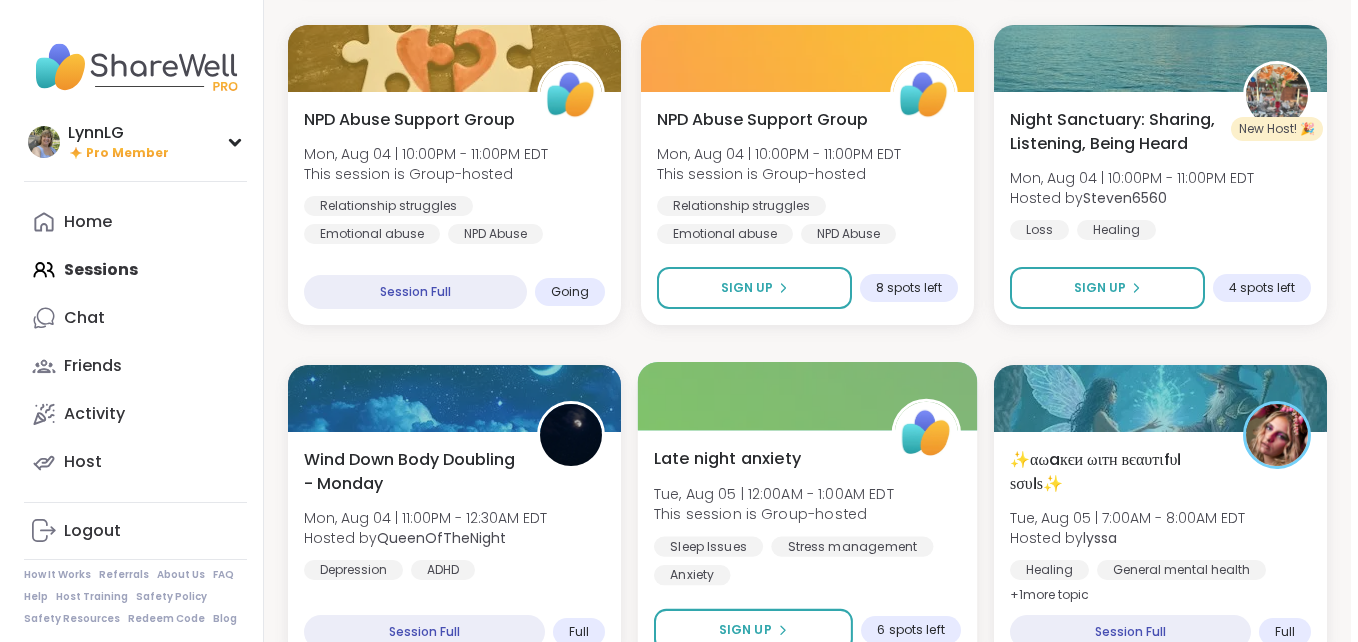 scroll, scrollTop: 2090, scrollLeft: 0, axis: vertical 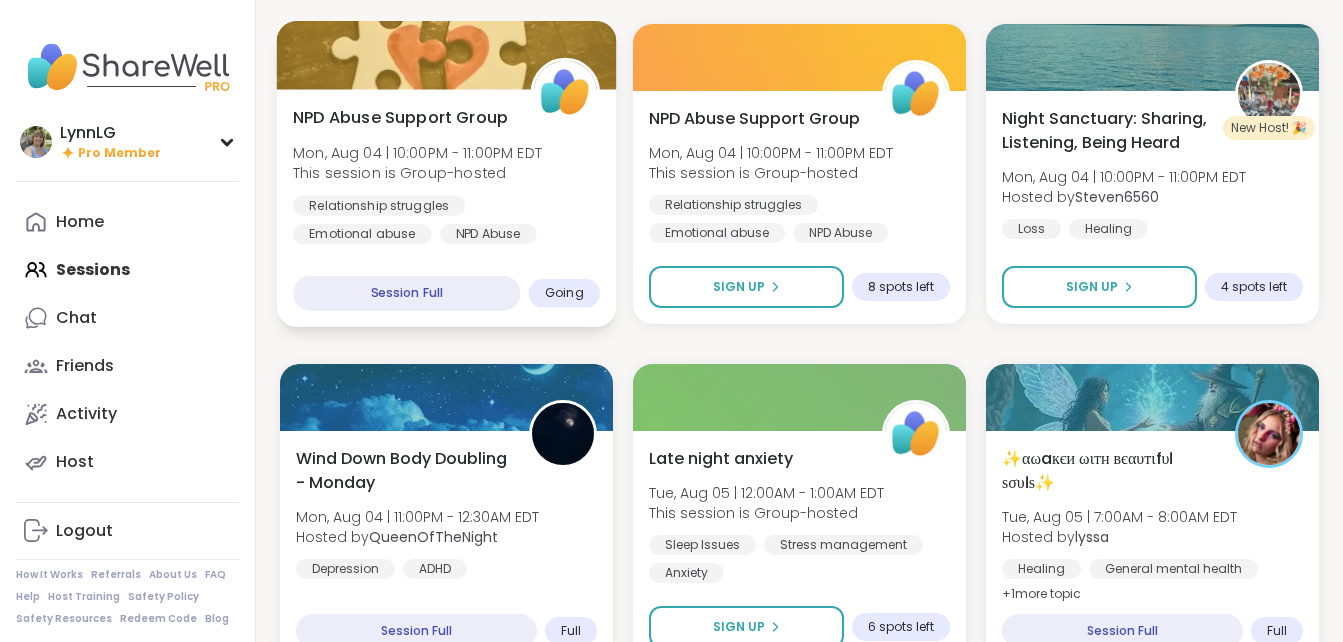click on "NPD Abuse Support Group Mon, Aug 04 | 10:00PM - 11:00PM EDT This session is Group-hosted Relationship struggles Emotional abuse NPD Abuse" at bounding box center [446, 174] 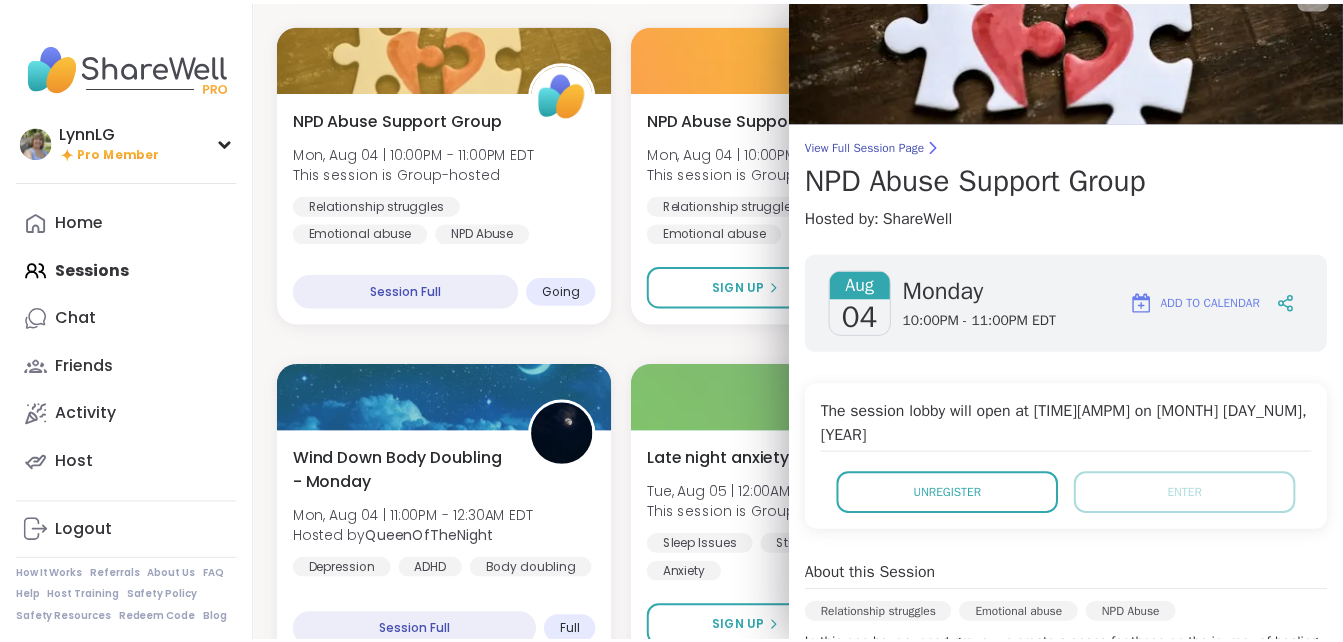 scroll, scrollTop: 0, scrollLeft: 0, axis: both 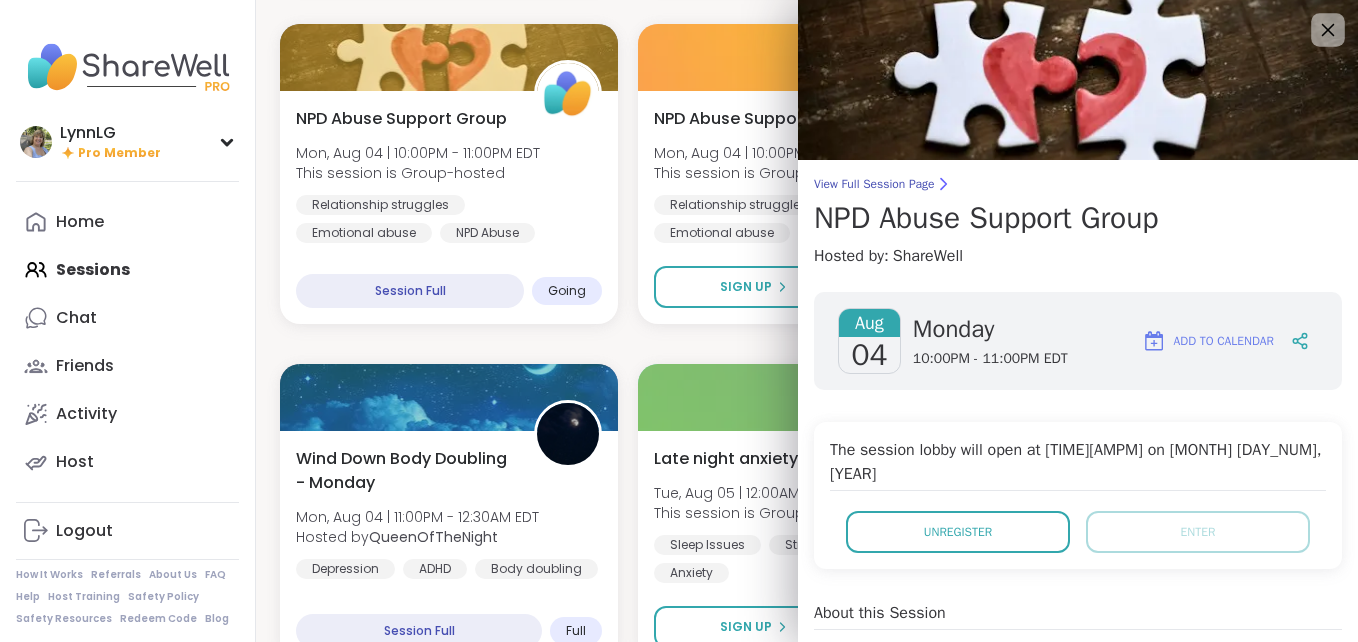click 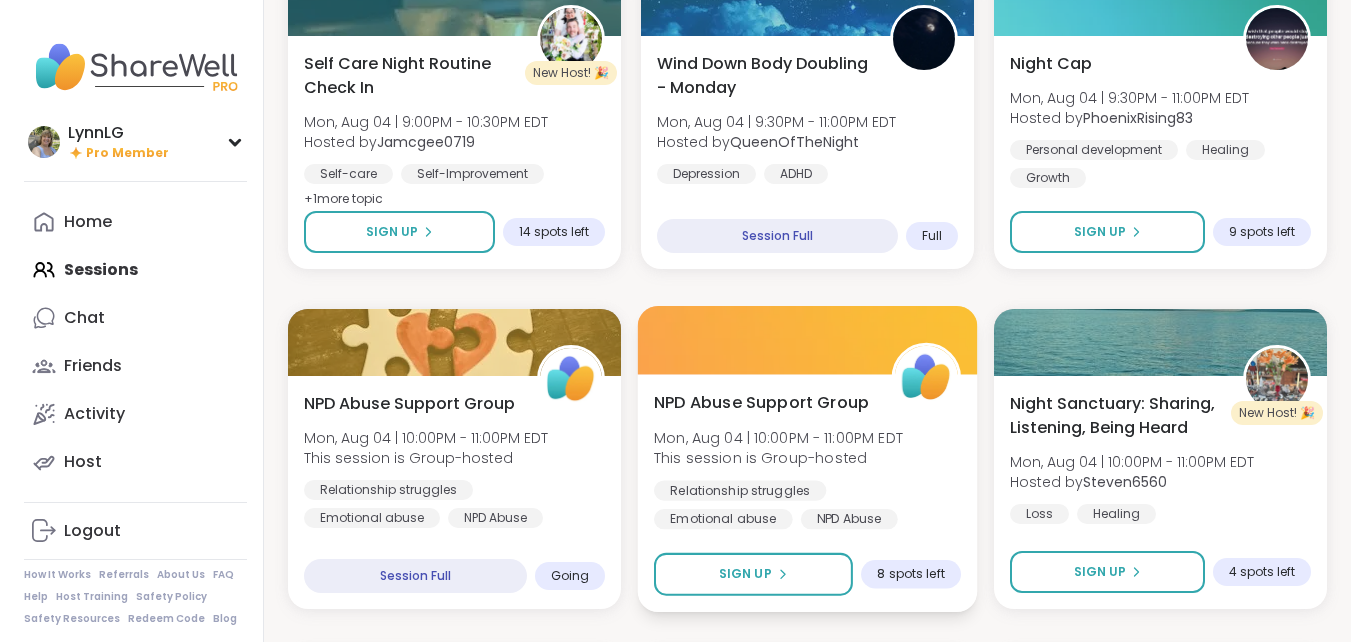 scroll, scrollTop: 1806, scrollLeft: 0, axis: vertical 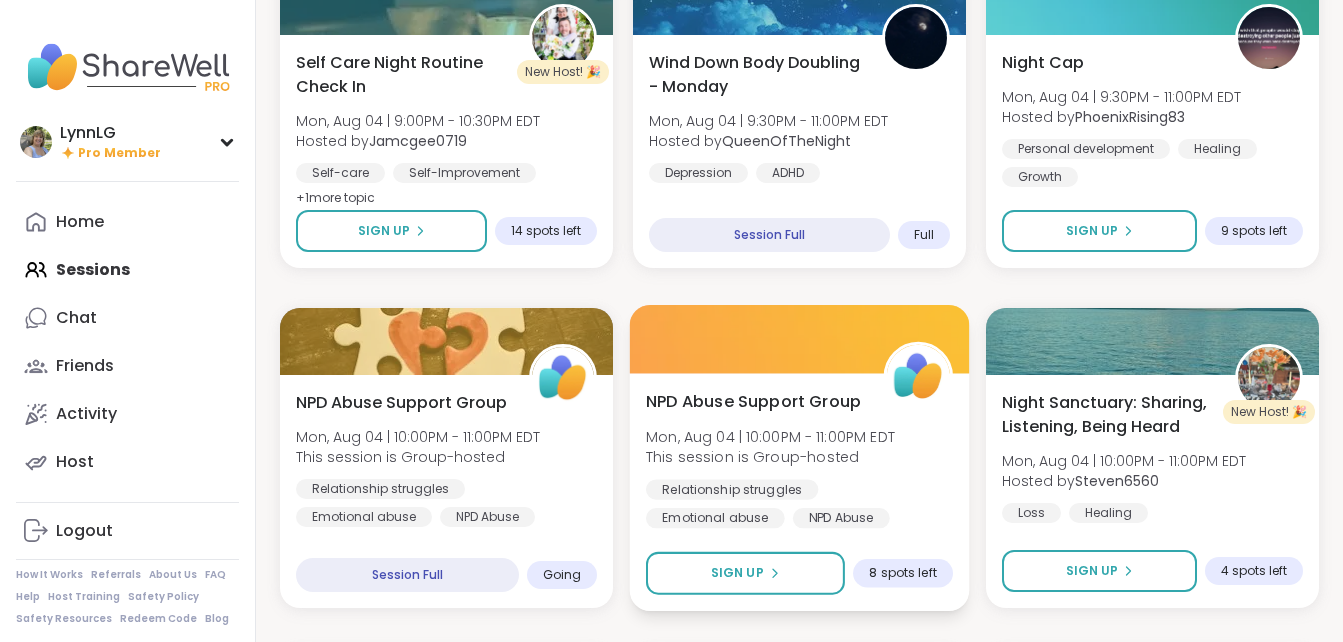 click on "NPD Abuse Support Group Mon, Aug 04 | 10:00PM - 11:00PM EDT This session is Group-hosted Relationship struggles Emotional abuse NPD Abuse" at bounding box center [799, 458] 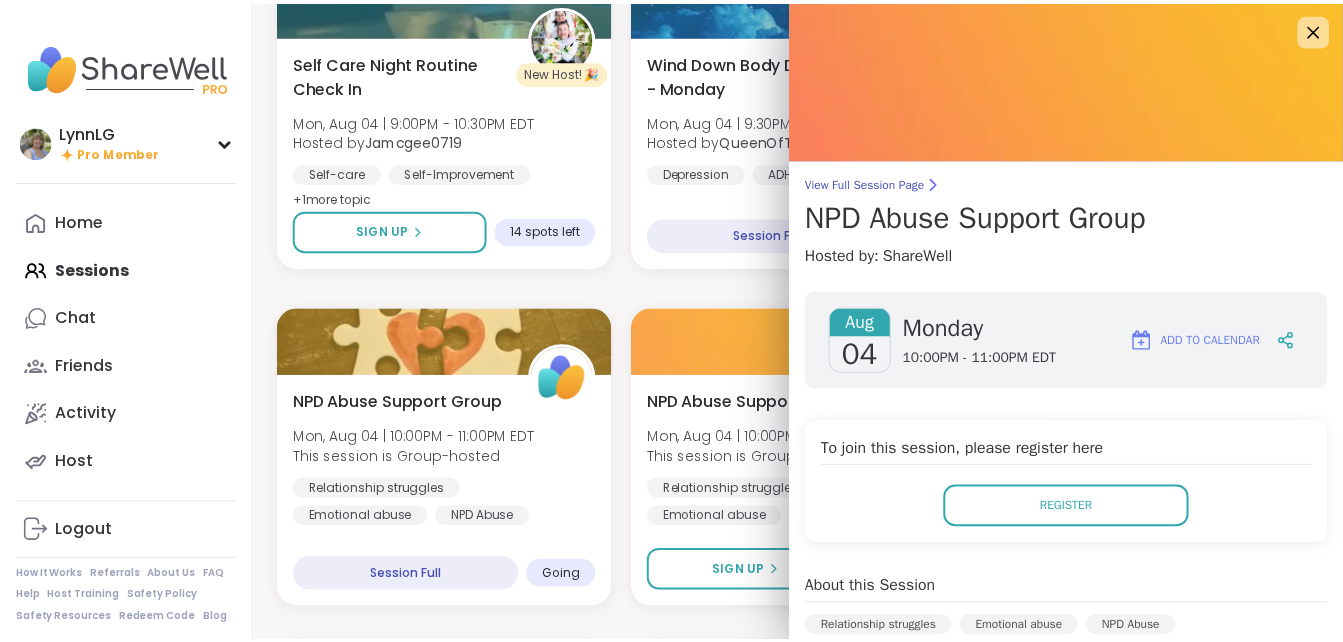 scroll, scrollTop: 0, scrollLeft: 0, axis: both 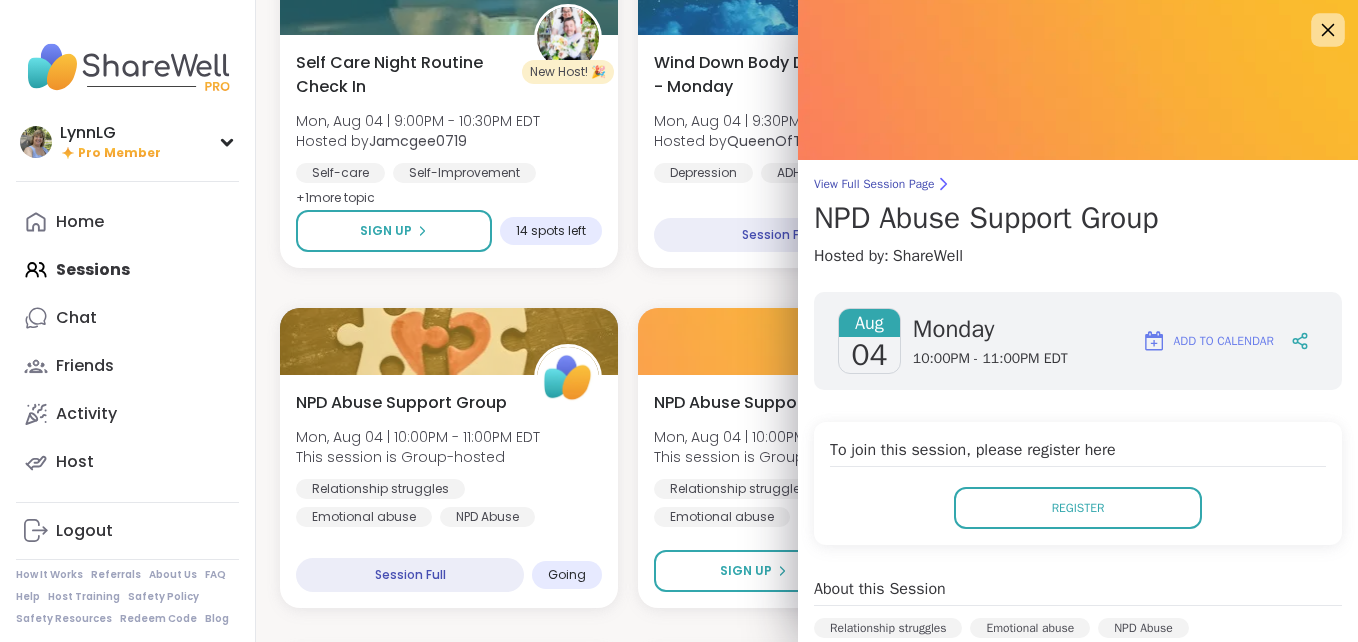 click 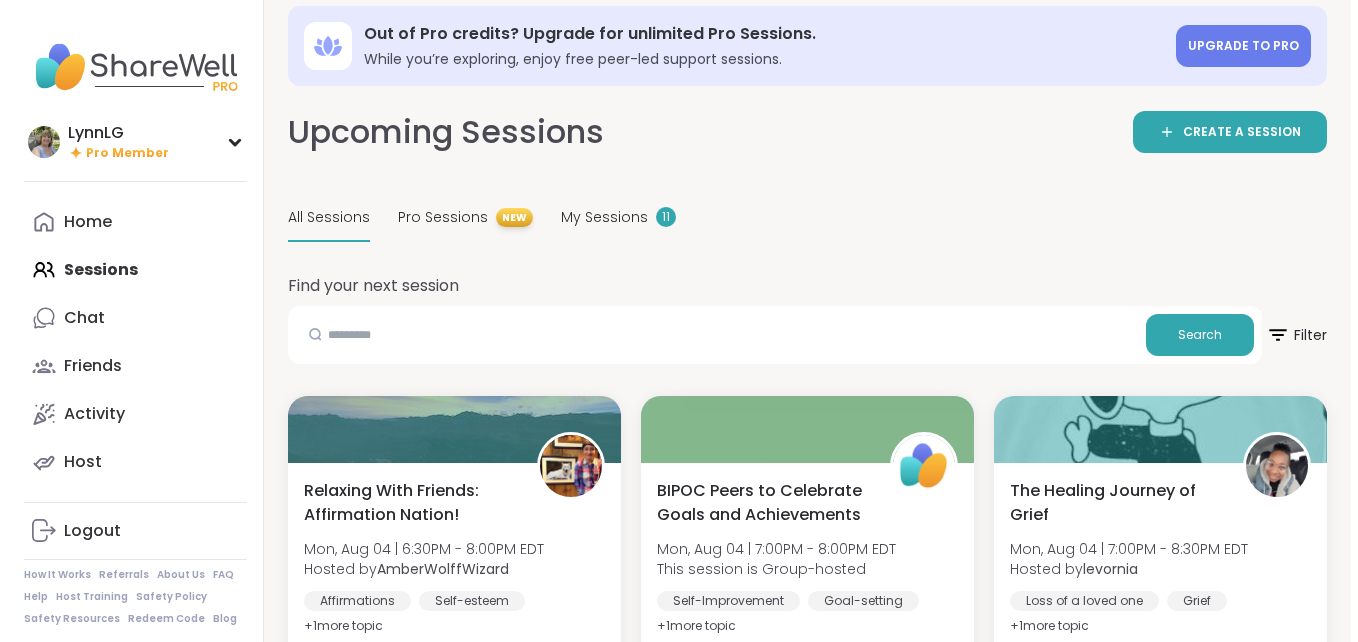 scroll, scrollTop: 0, scrollLeft: 0, axis: both 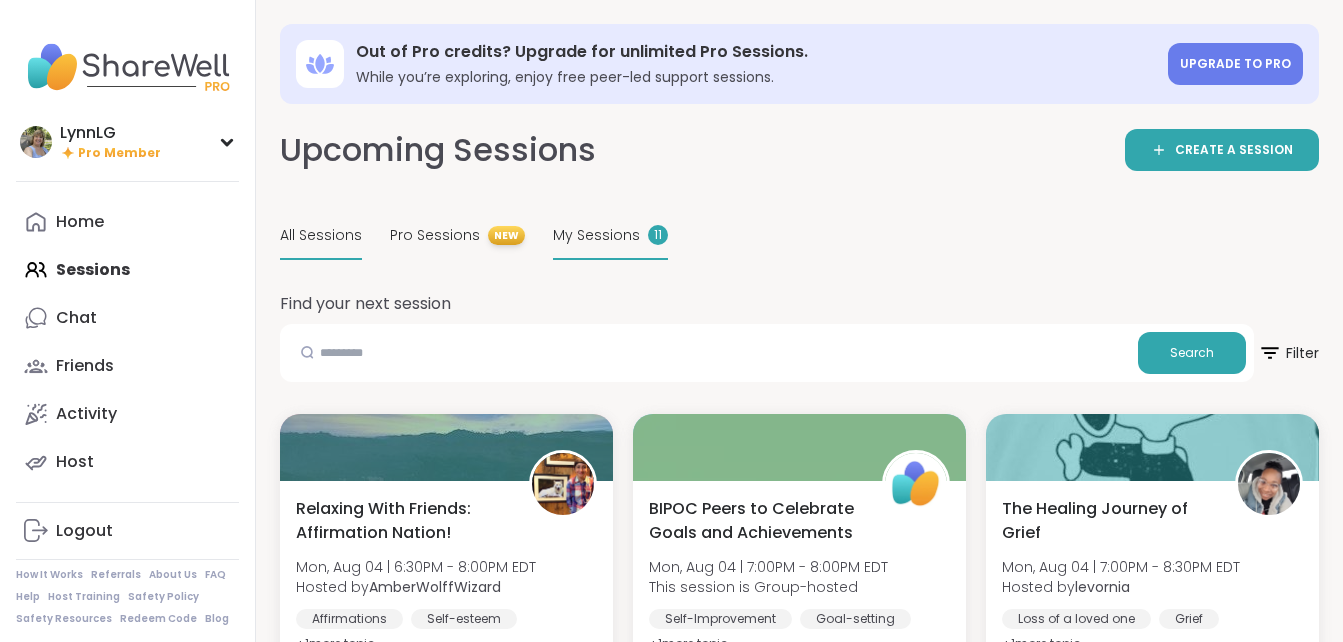 click on "My Sessions" at bounding box center (596, 235) 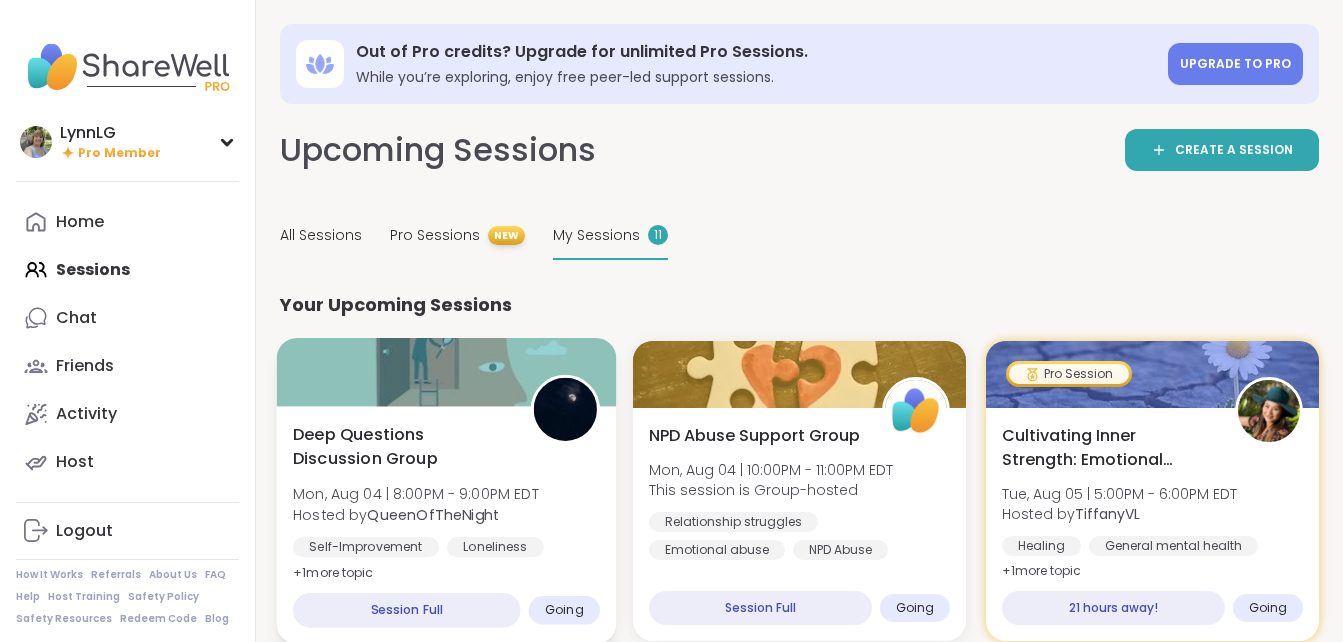 click at bounding box center (447, 372) 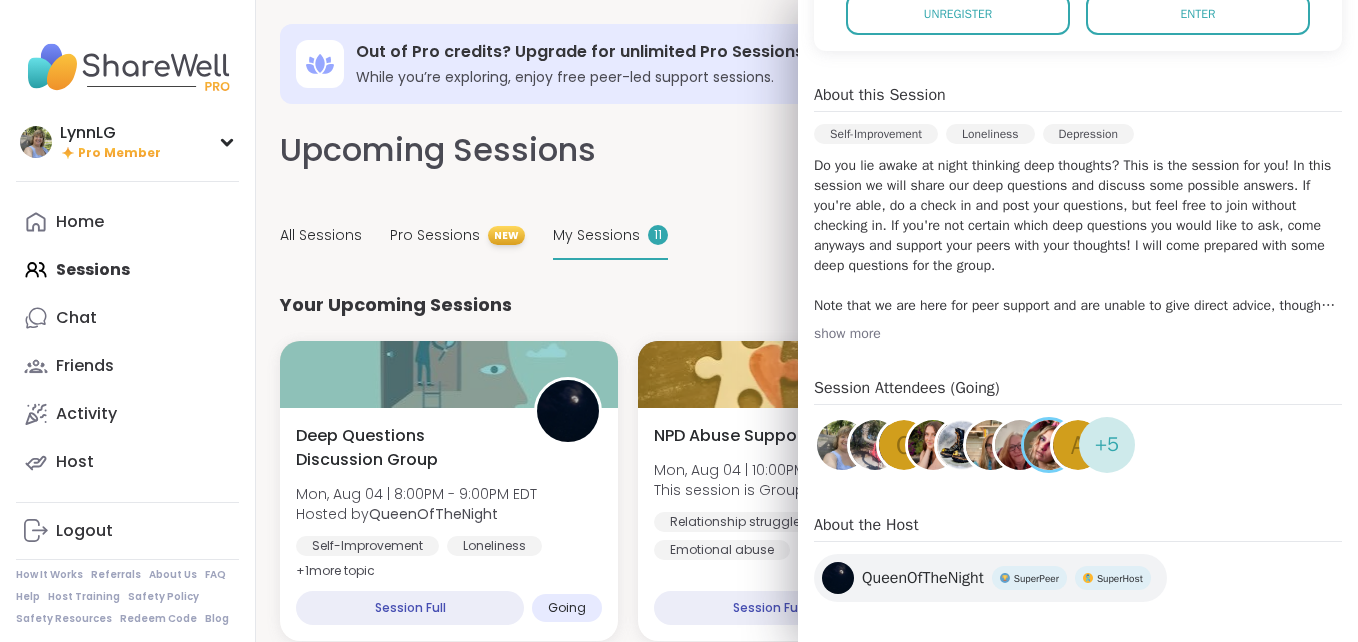 scroll, scrollTop: 493, scrollLeft: 0, axis: vertical 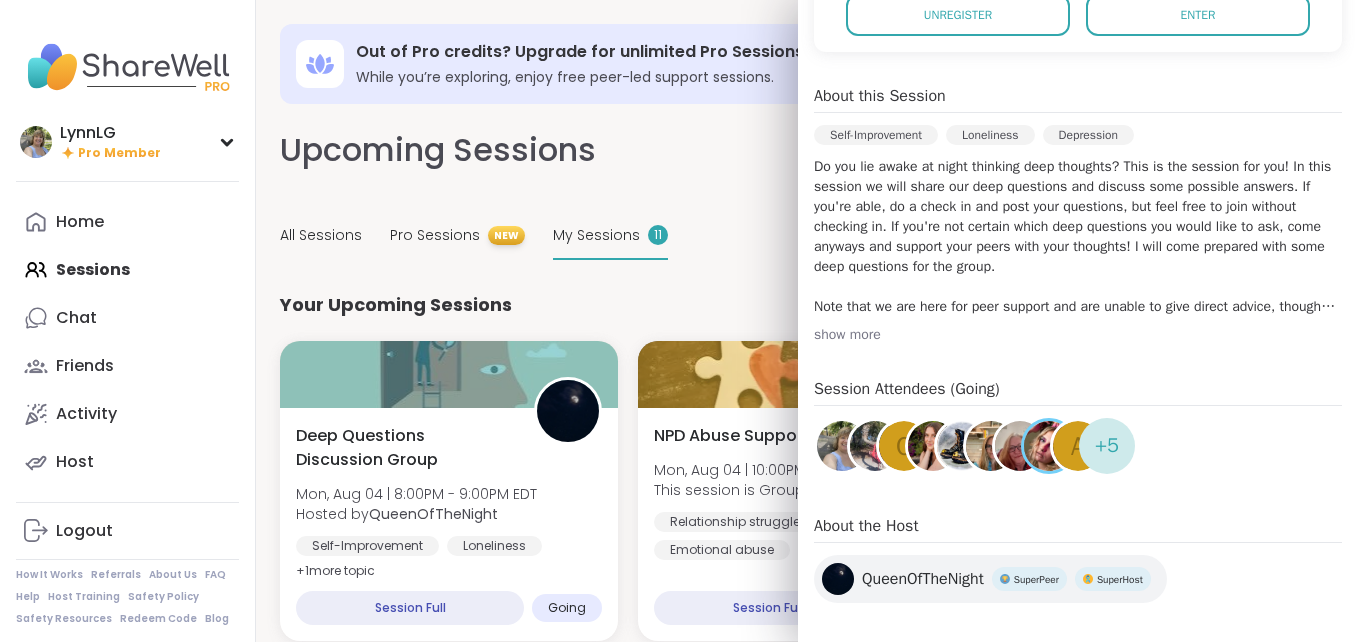 click on "QueenOfTheNight" at bounding box center [923, 579] 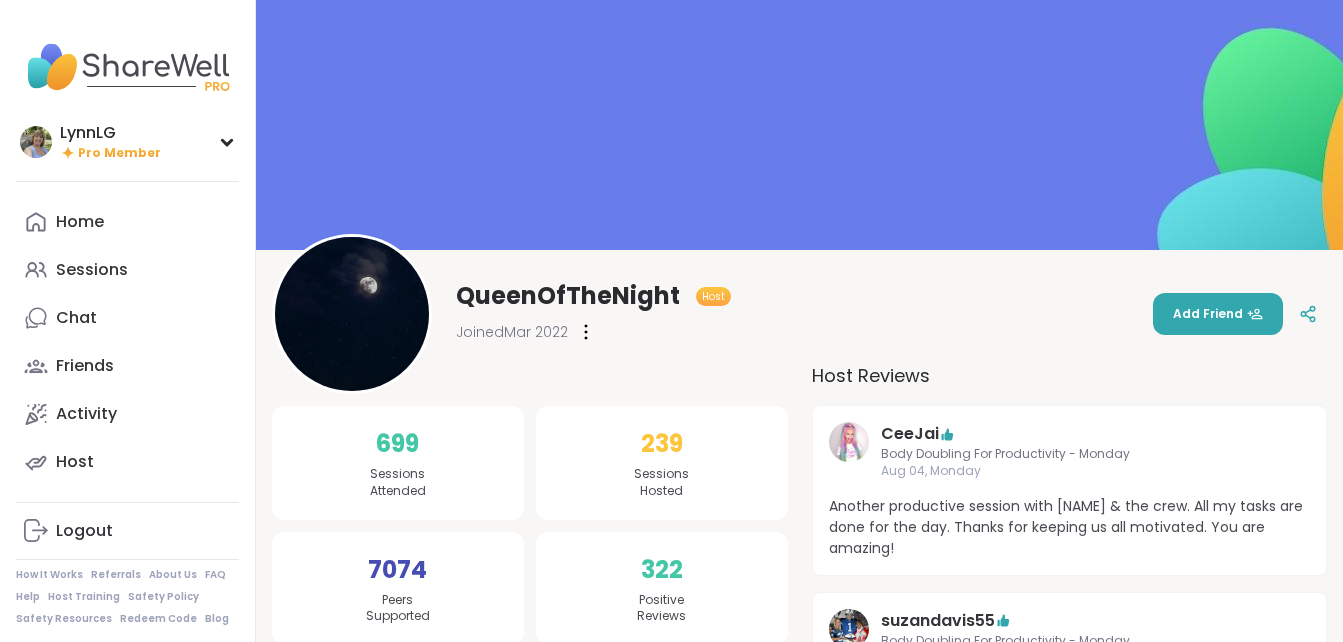 scroll, scrollTop: 0, scrollLeft: 0, axis: both 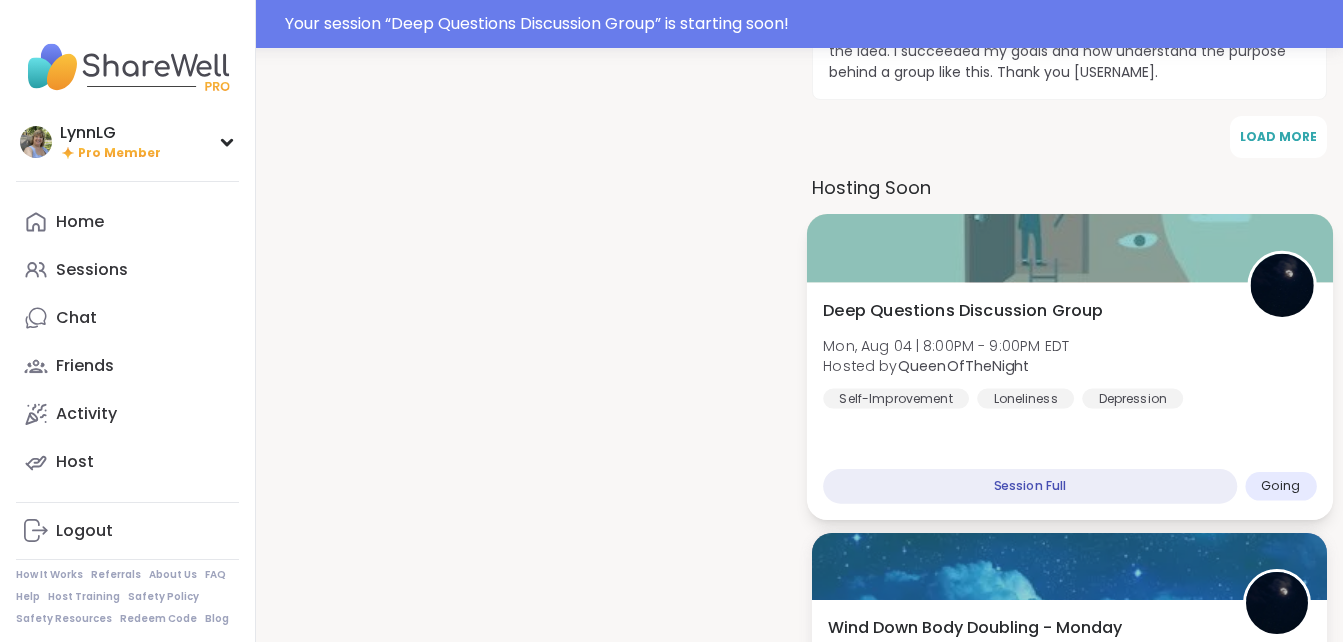 click at bounding box center (1069, 248) 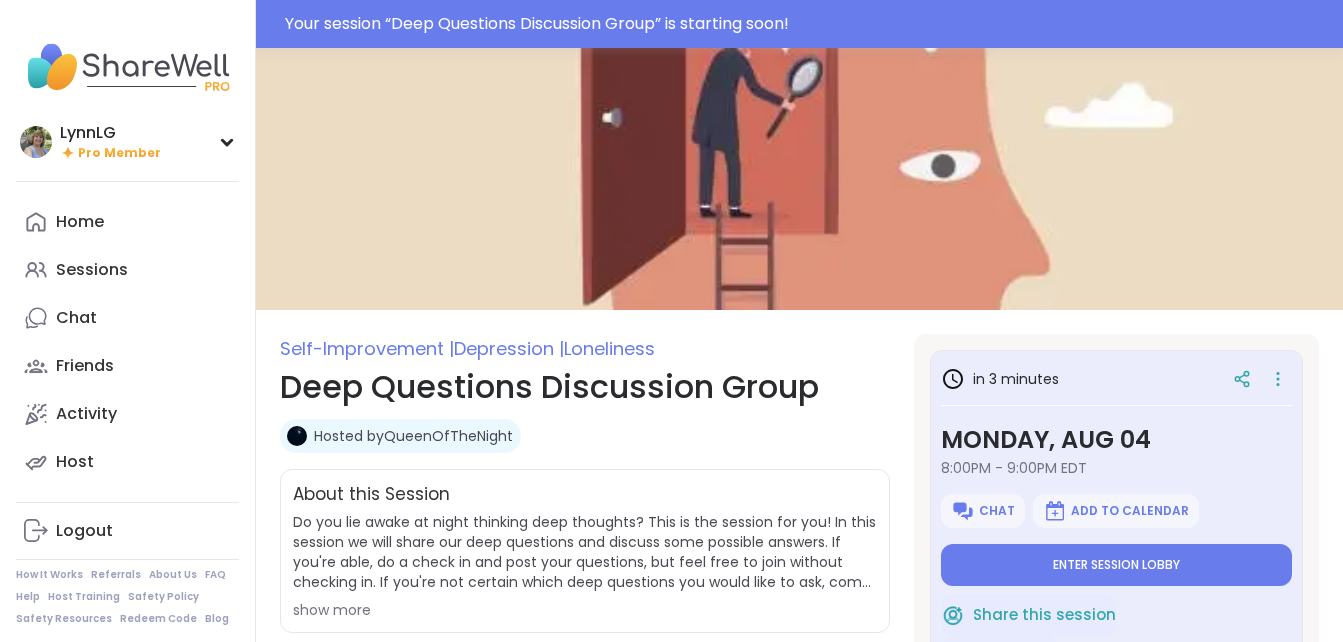 scroll, scrollTop: 0, scrollLeft: 0, axis: both 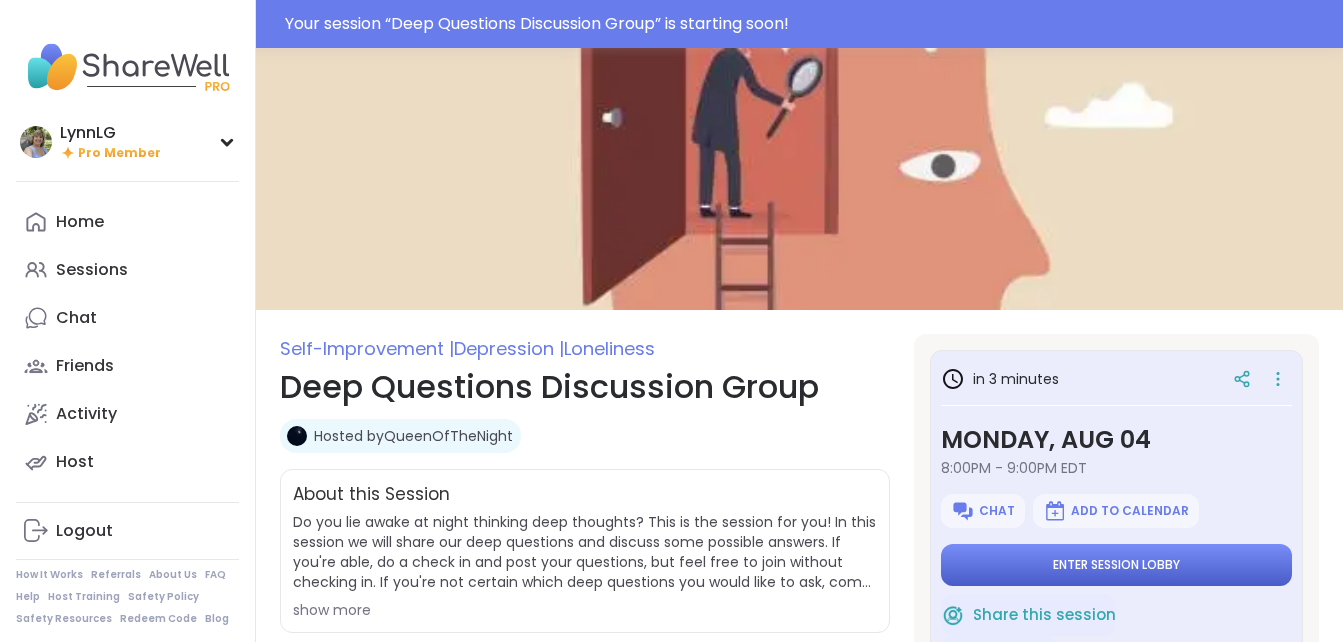 click on "Enter session lobby" at bounding box center [1116, 565] 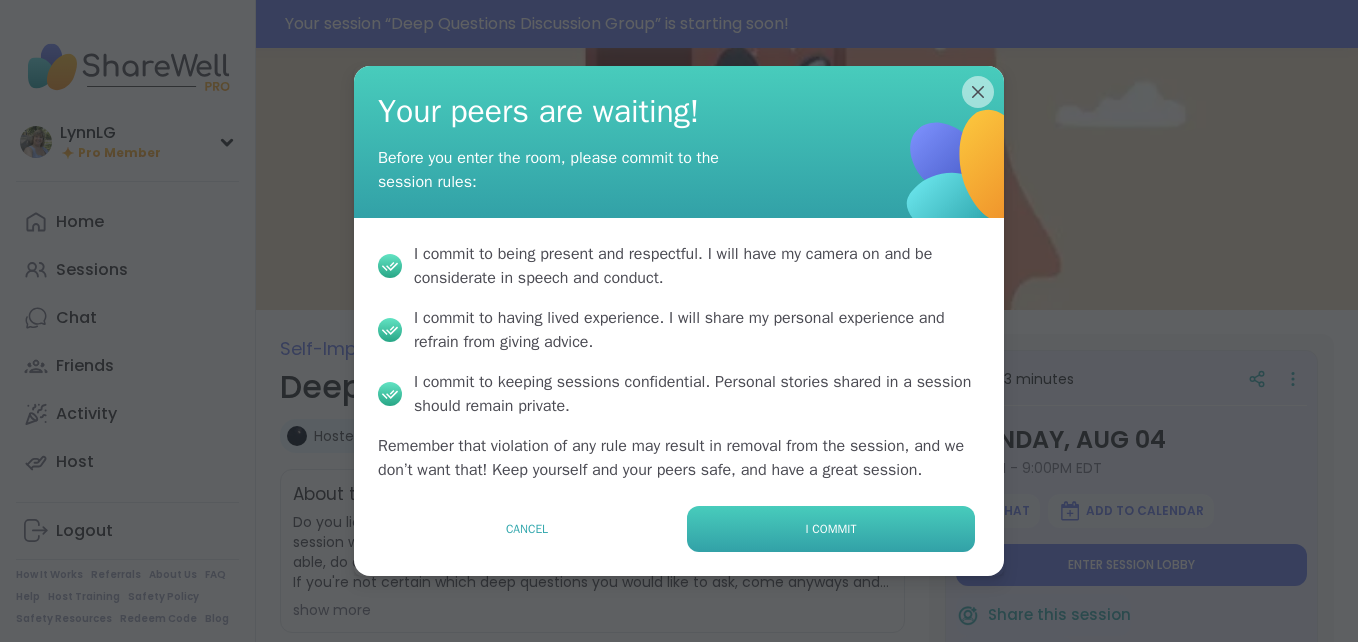 click on "I commit" at bounding box center [831, 529] 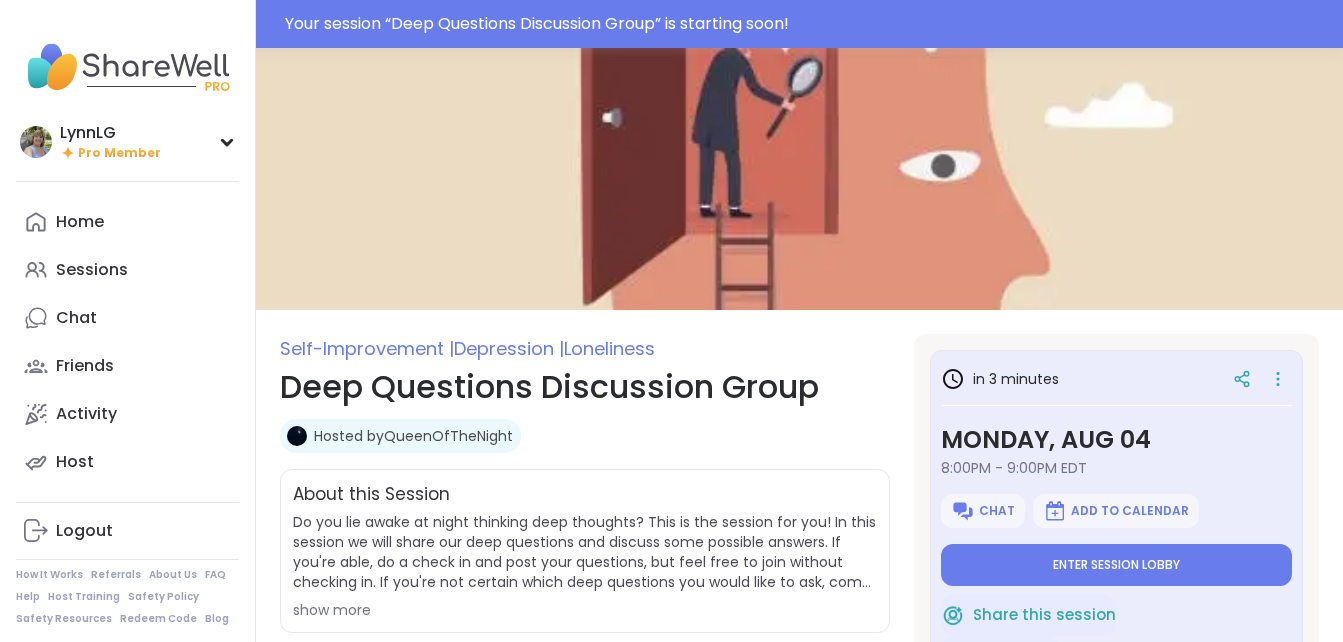 type on "*" 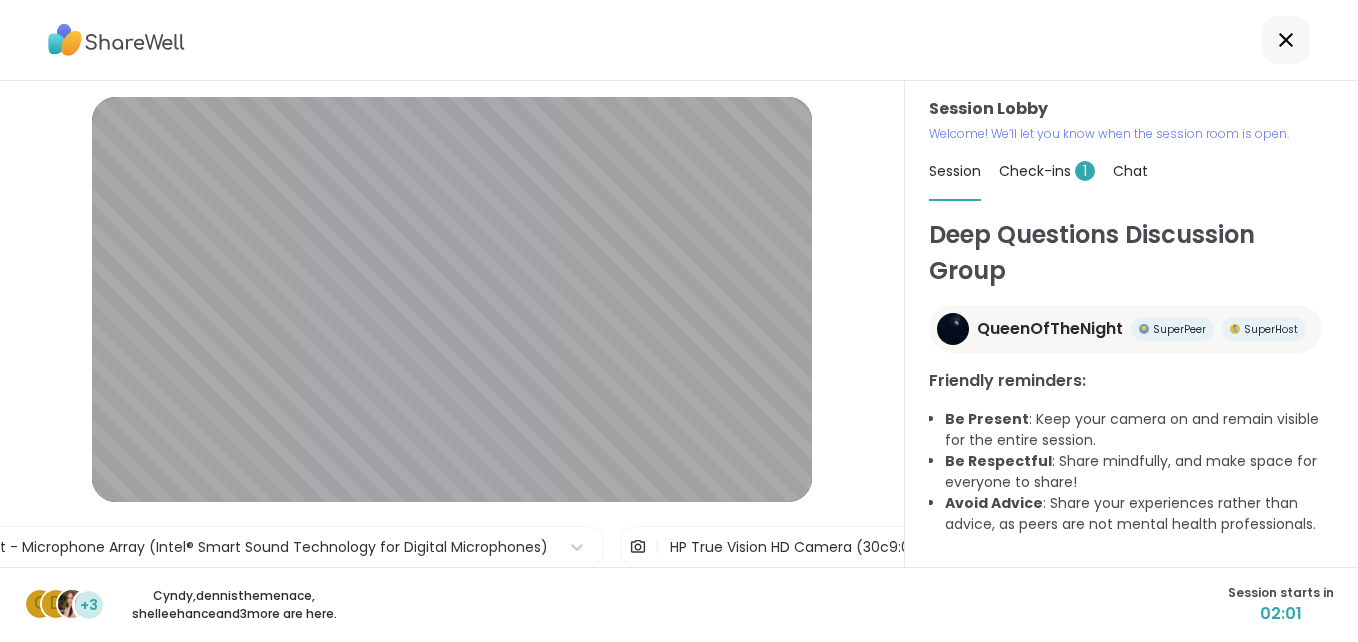 click on "+3" at bounding box center [89, 605] 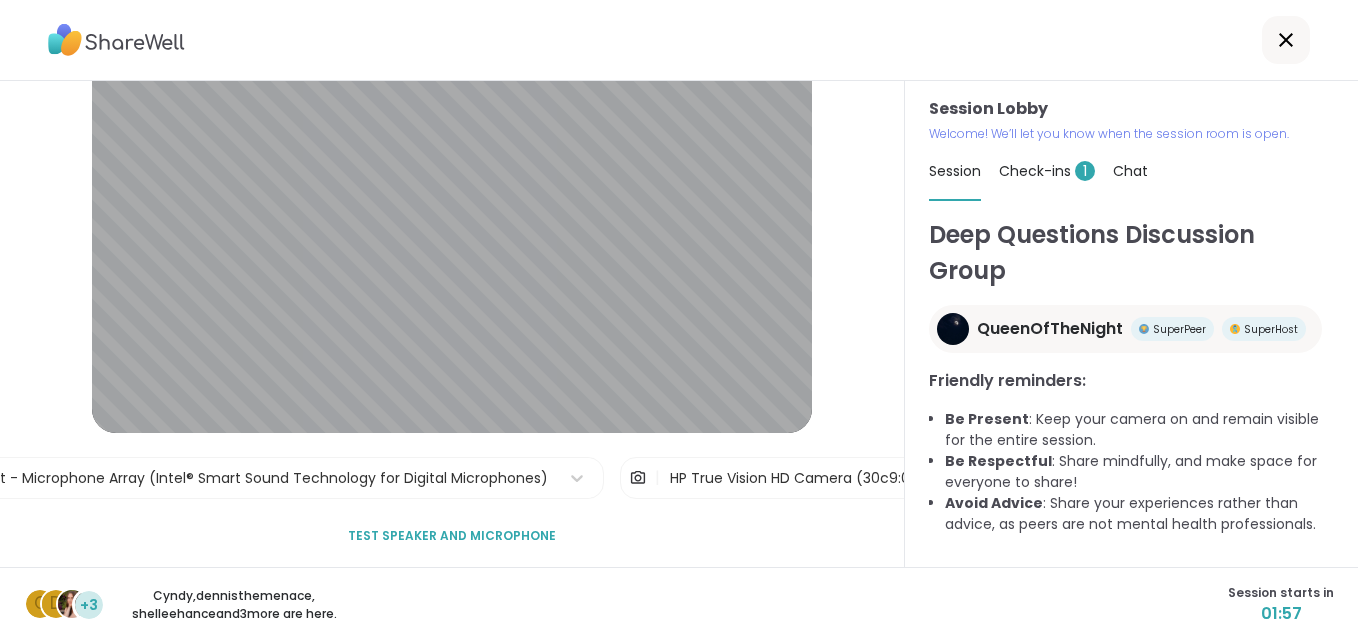 scroll, scrollTop: 75, scrollLeft: 0, axis: vertical 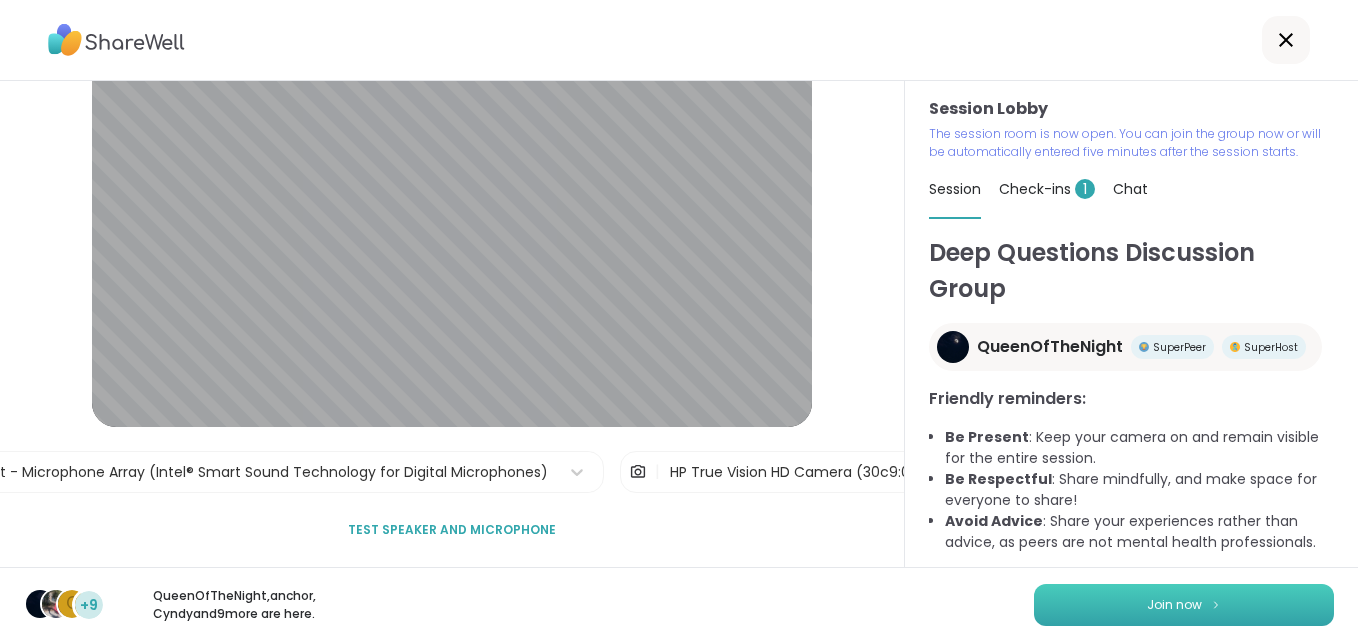 click on "Join now" at bounding box center (1184, 605) 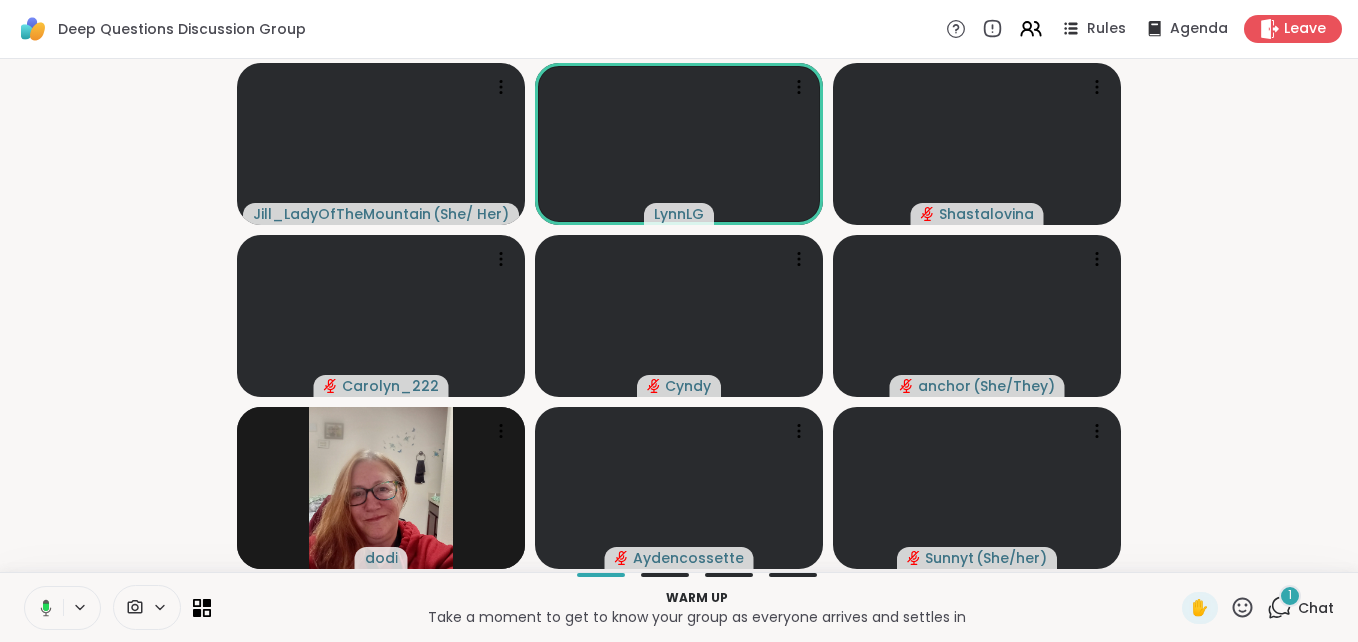 click 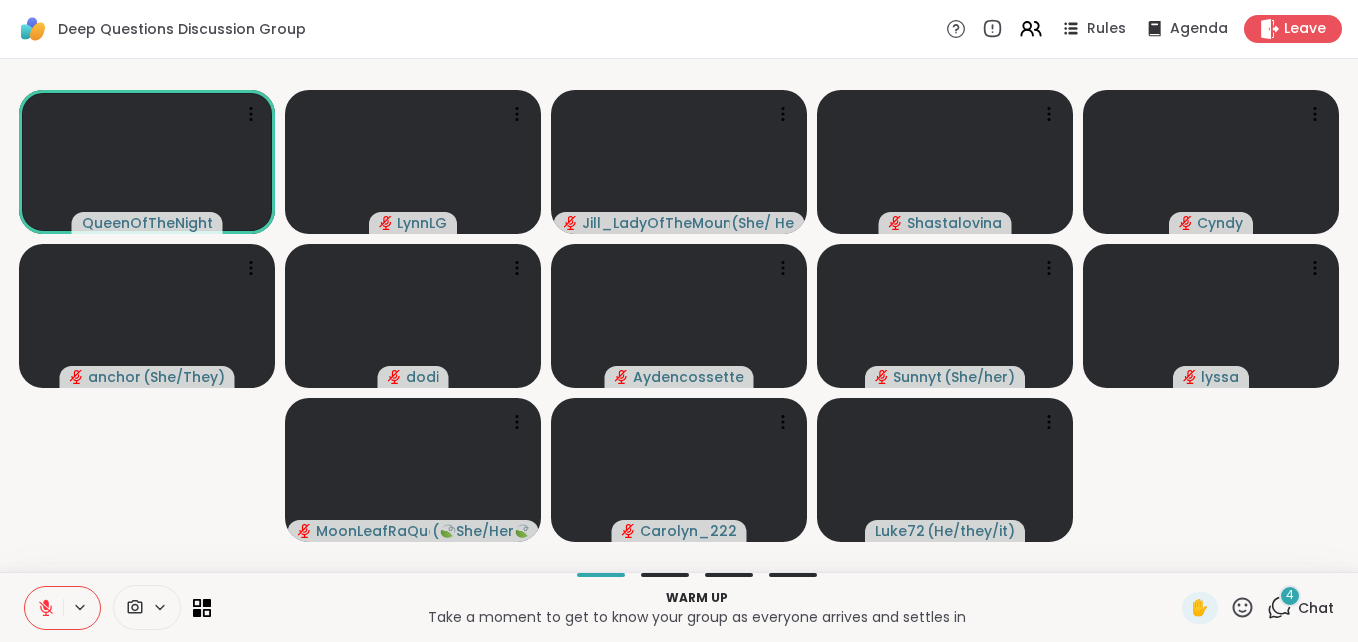 click on "4" at bounding box center [1290, 596] 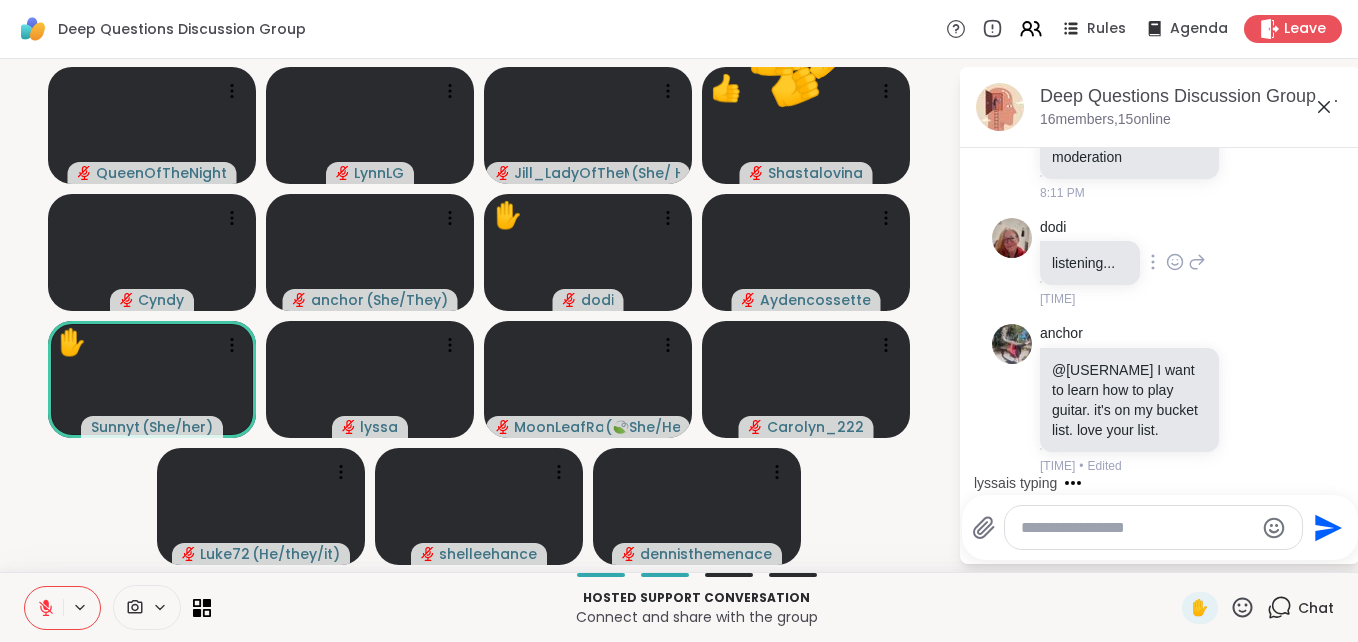 scroll, scrollTop: 4935, scrollLeft: 0, axis: vertical 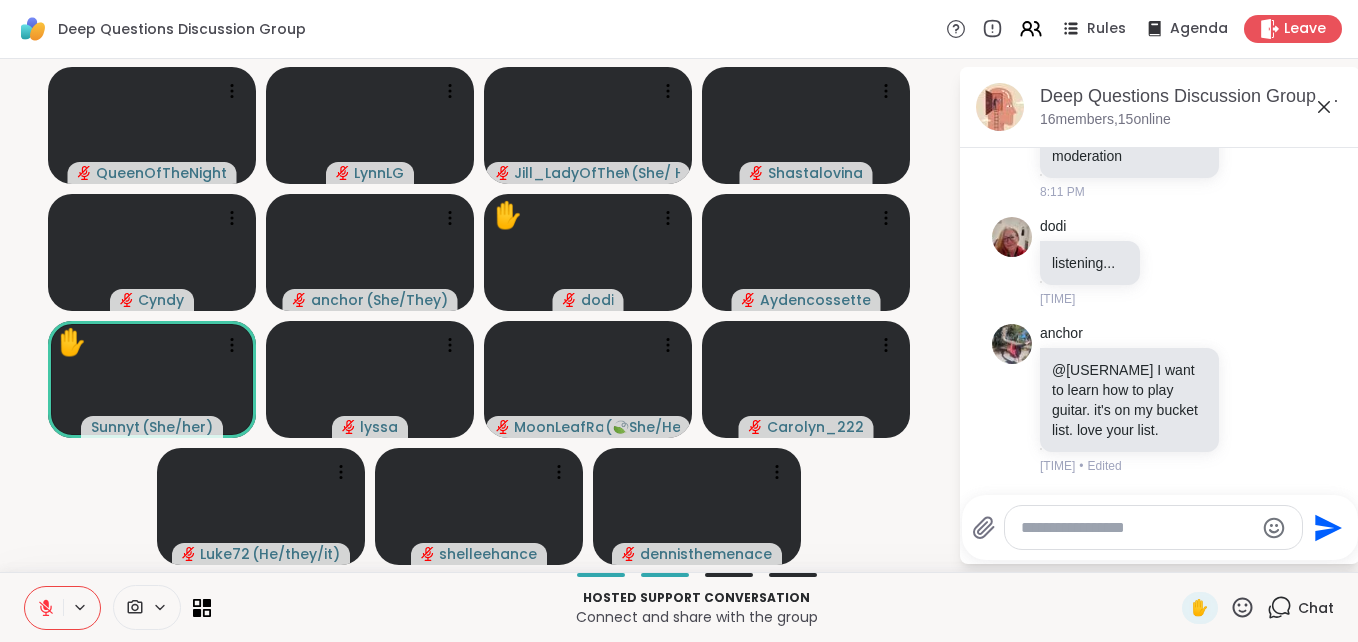 click 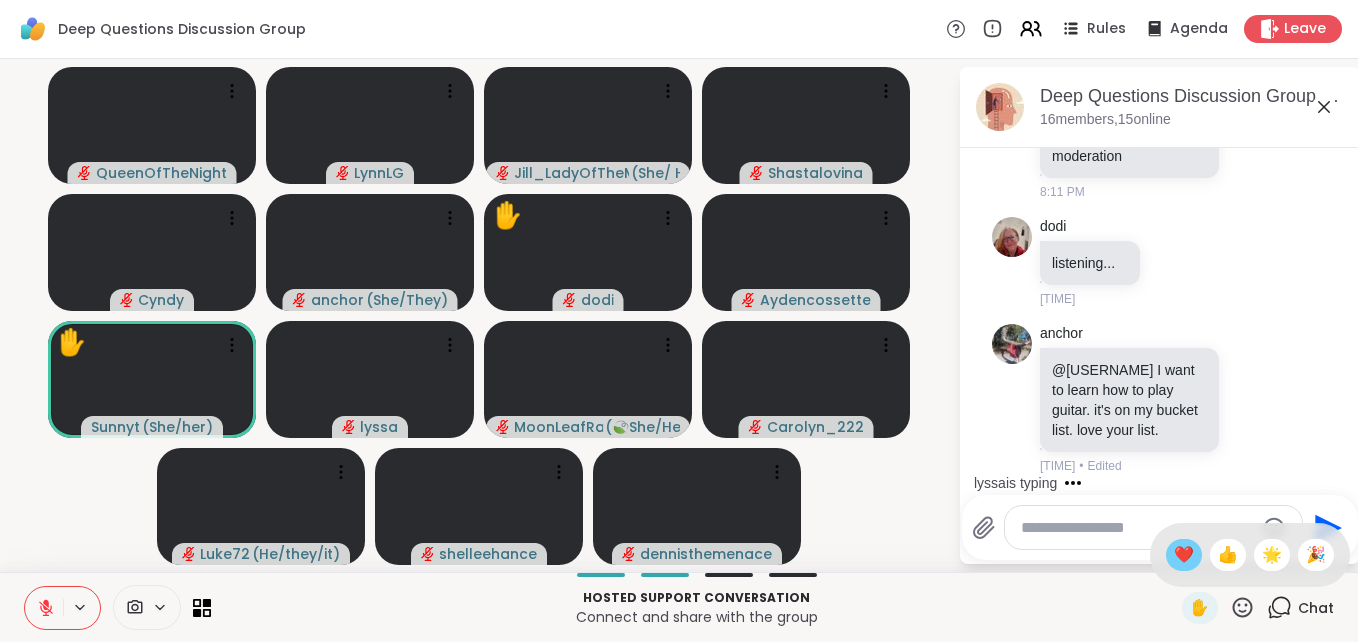 click on "❤️" at bounding box center [1184, 555] 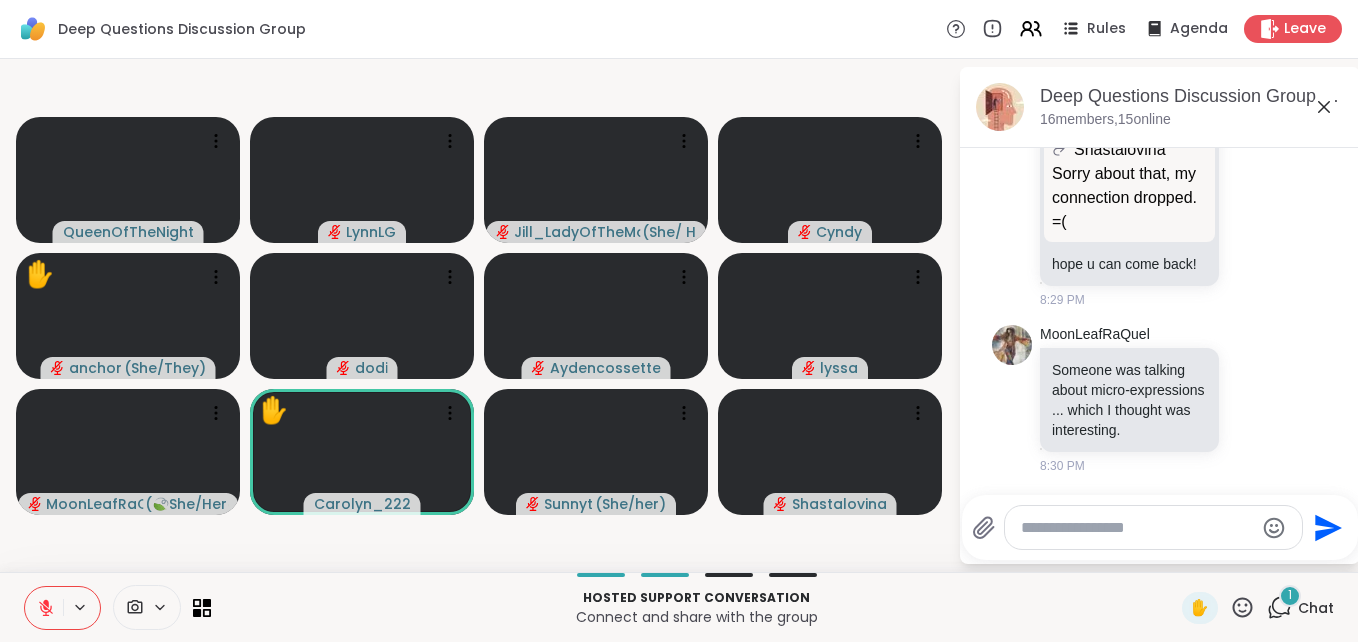 scroll, scrollTop: 8508, scrollLeft: 0, axis: vertical 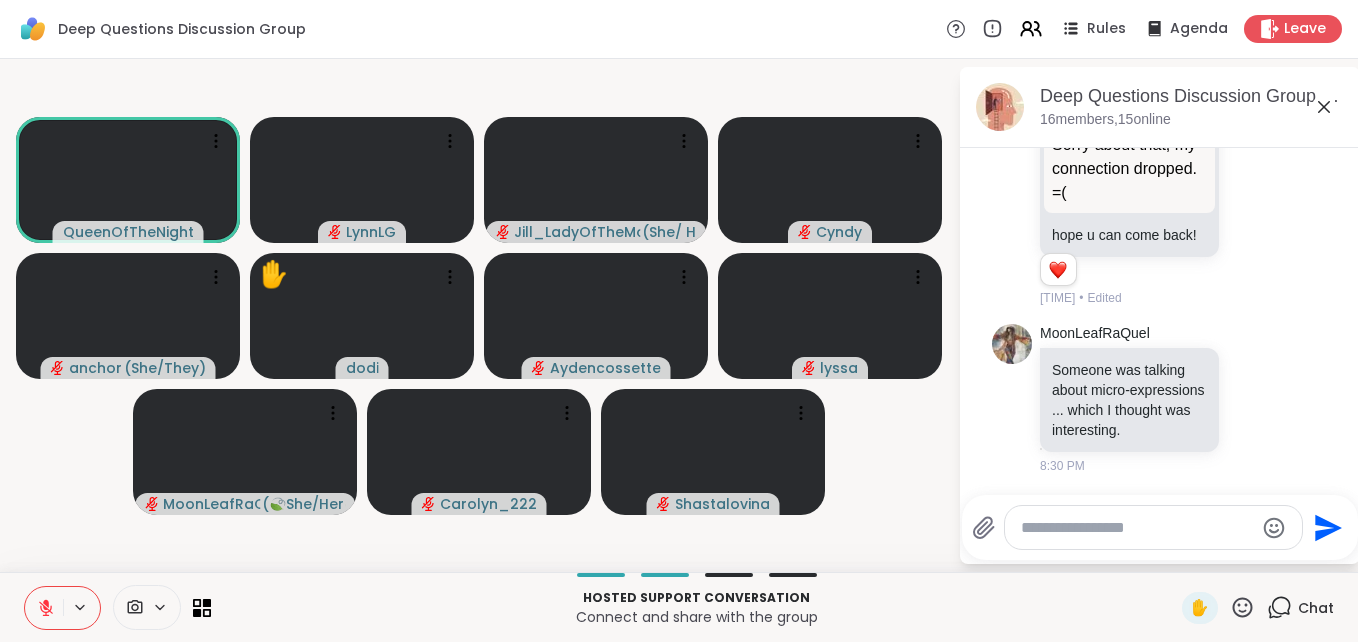 click 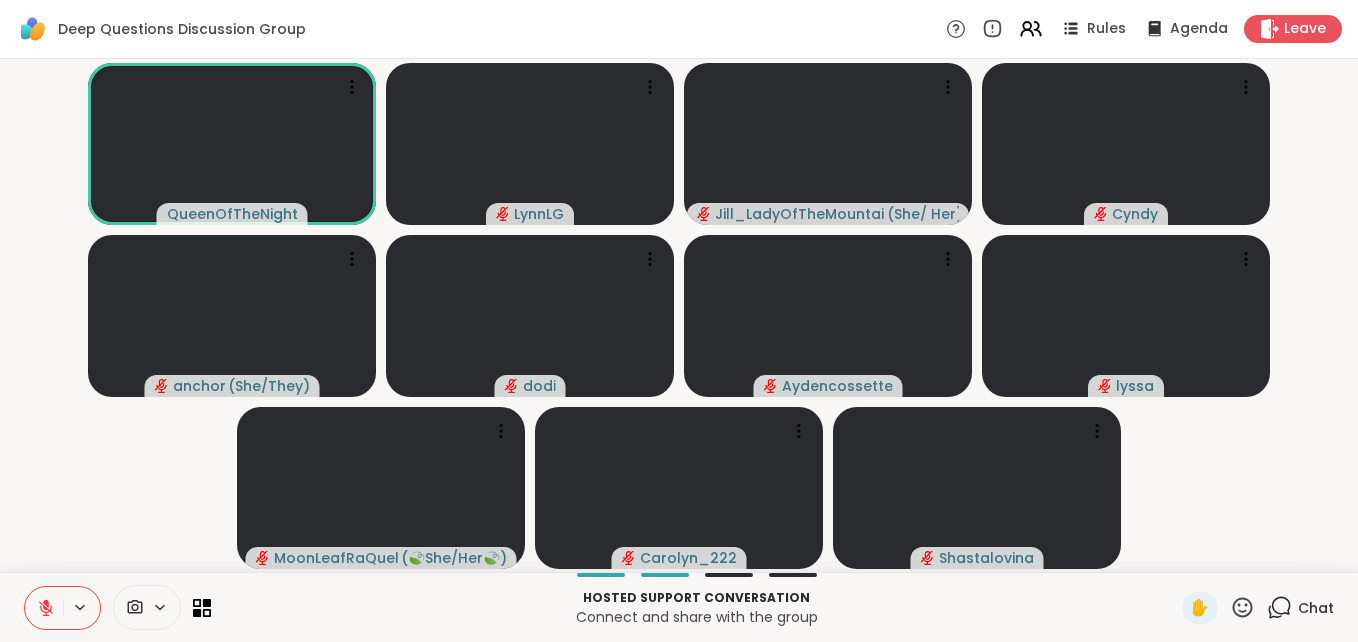 click on "Chat" at bounding box center [1316, 608] 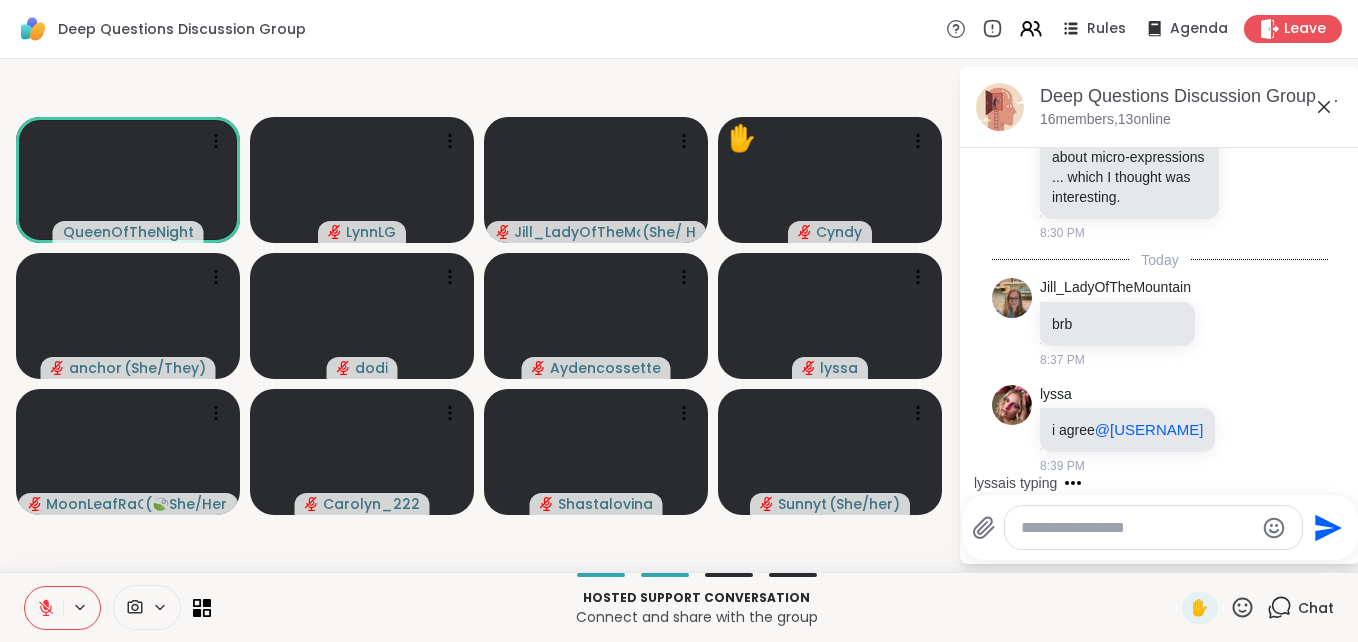 scroll, scrollTop: 8770, scrollLeft: 0, axis: vertical 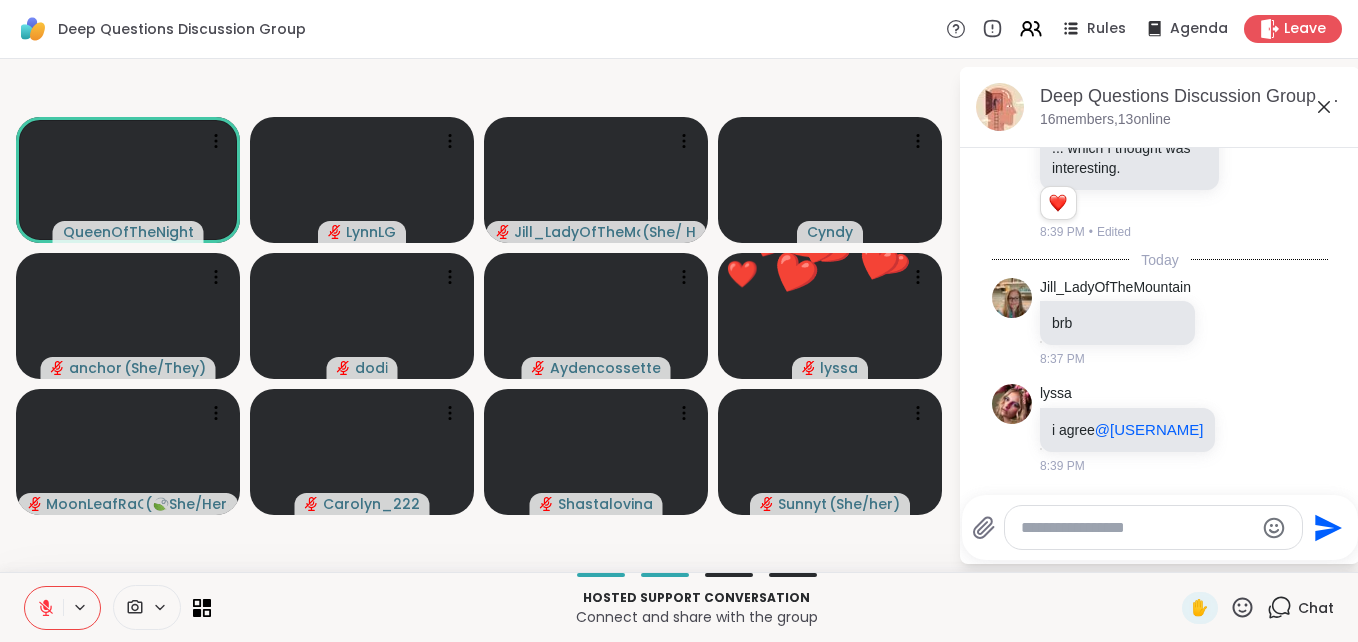 click at bounding box center [1137, 528] 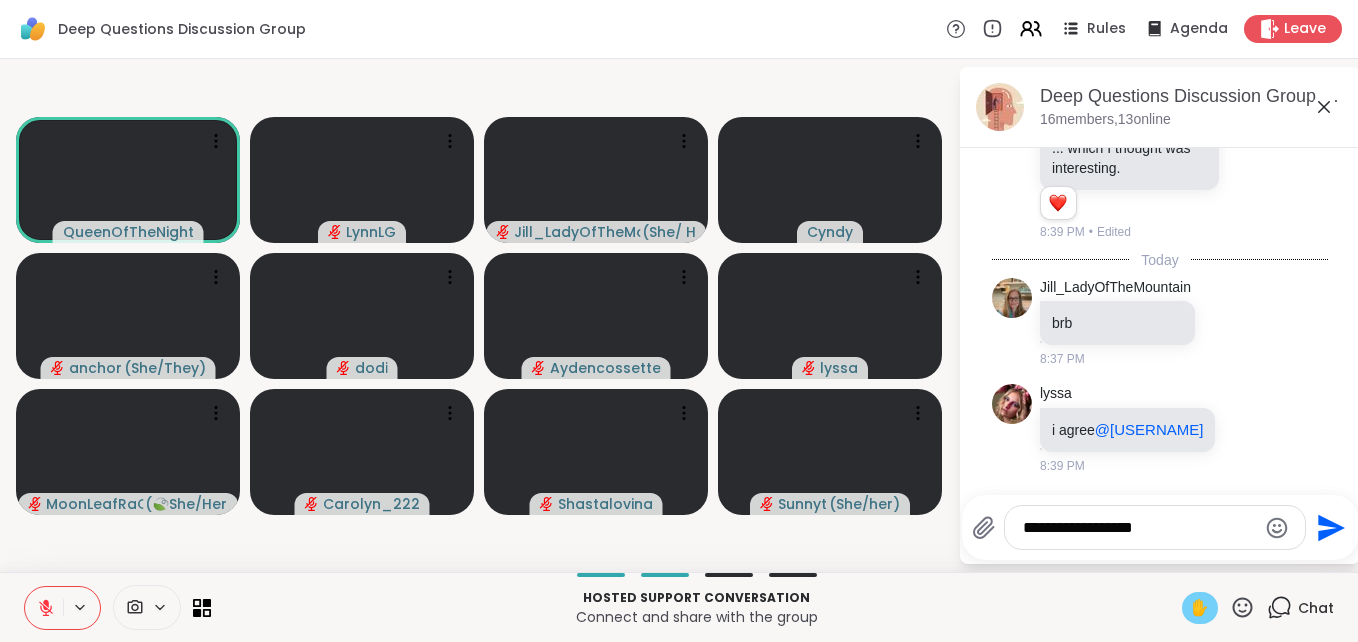 type on "**********" 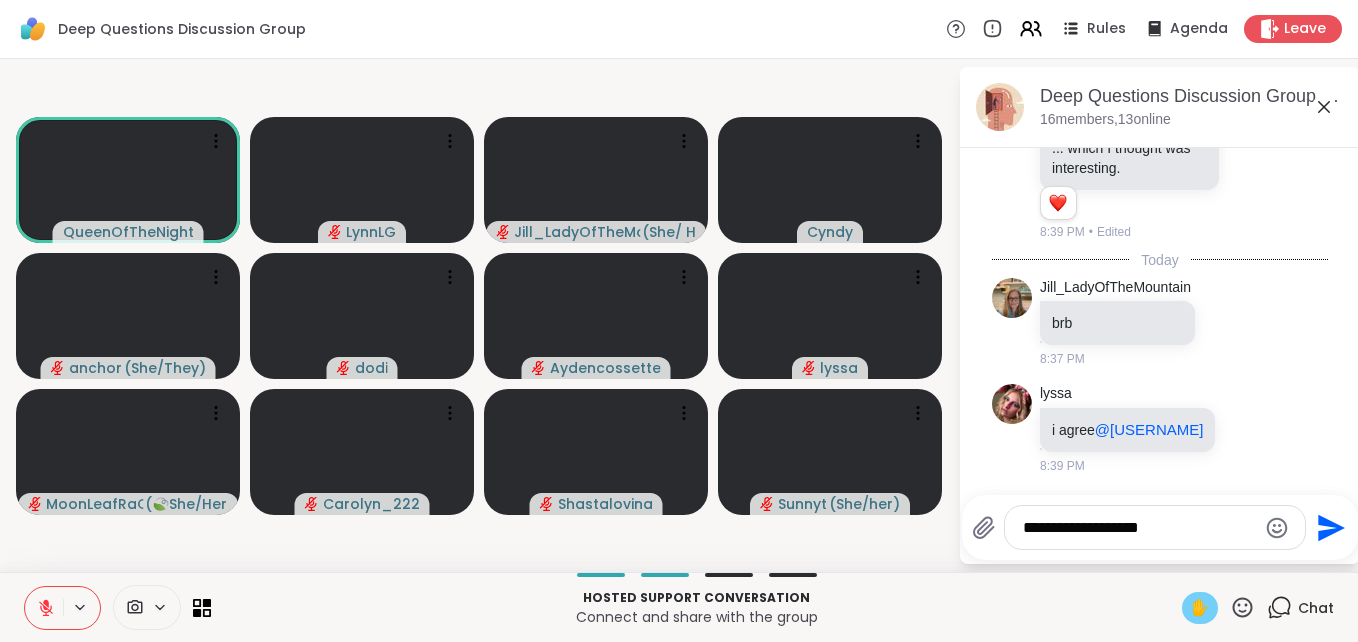 type 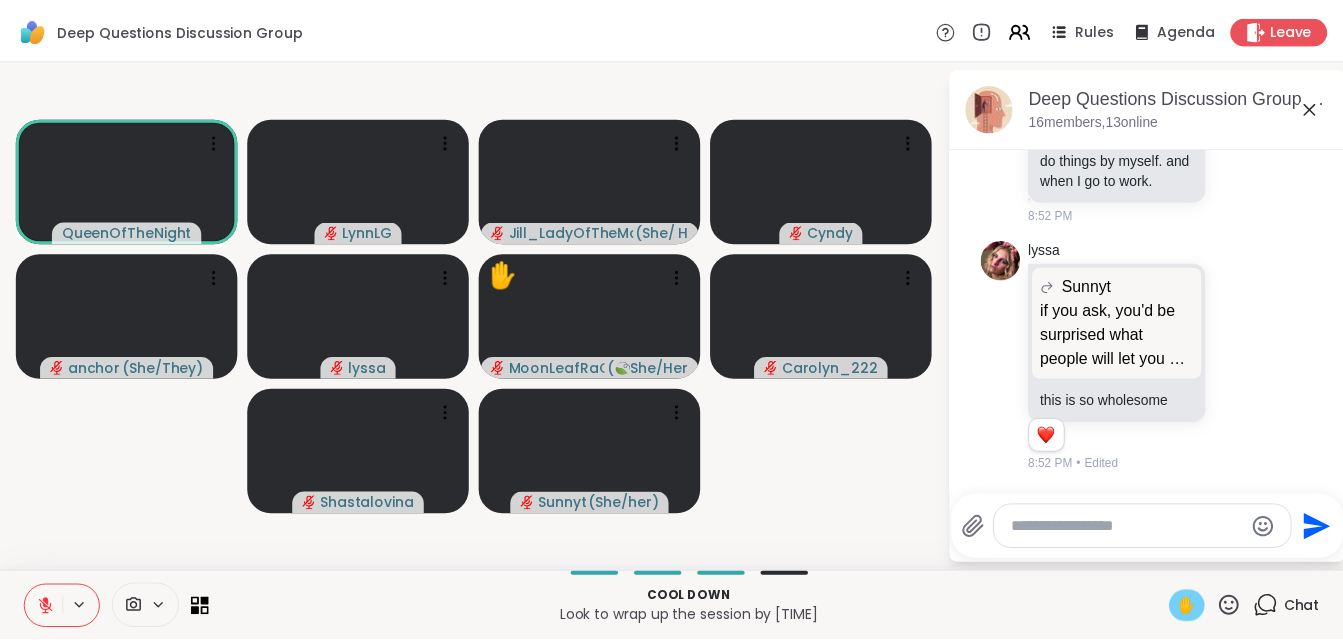 scroll, scrollTop: 10874, scrollLeft: 0, axis: vertical 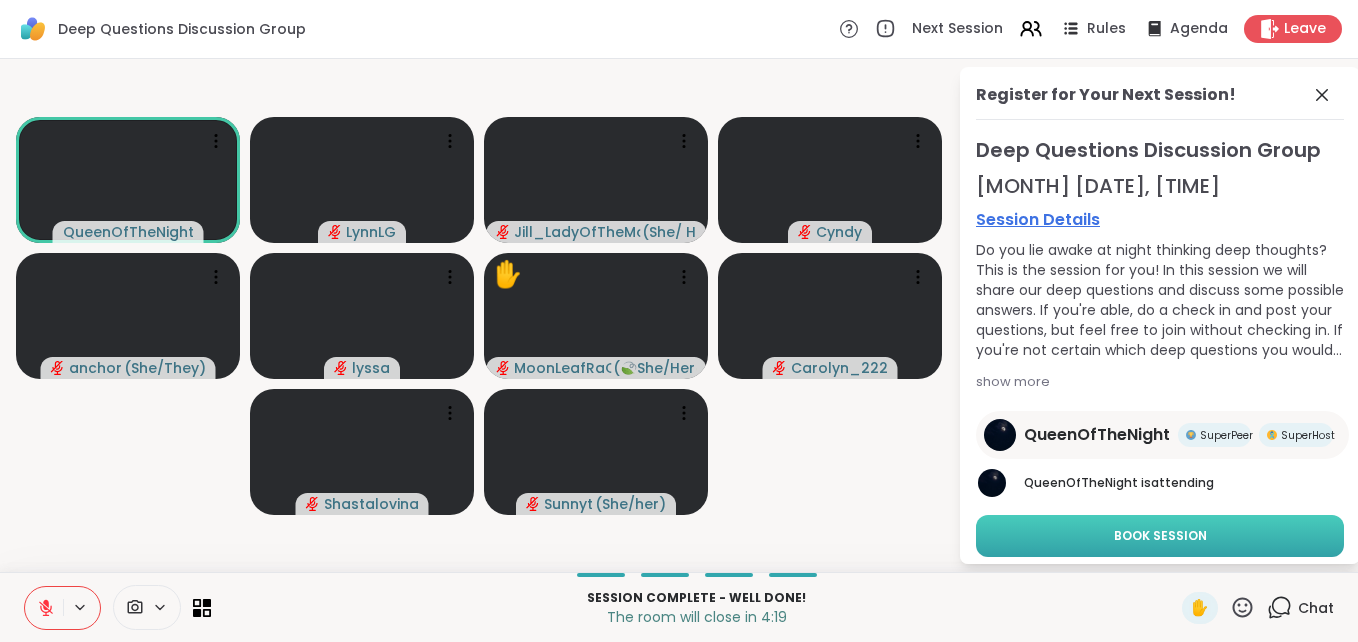 click on "Book Session" at bounding box center [1160, 536] 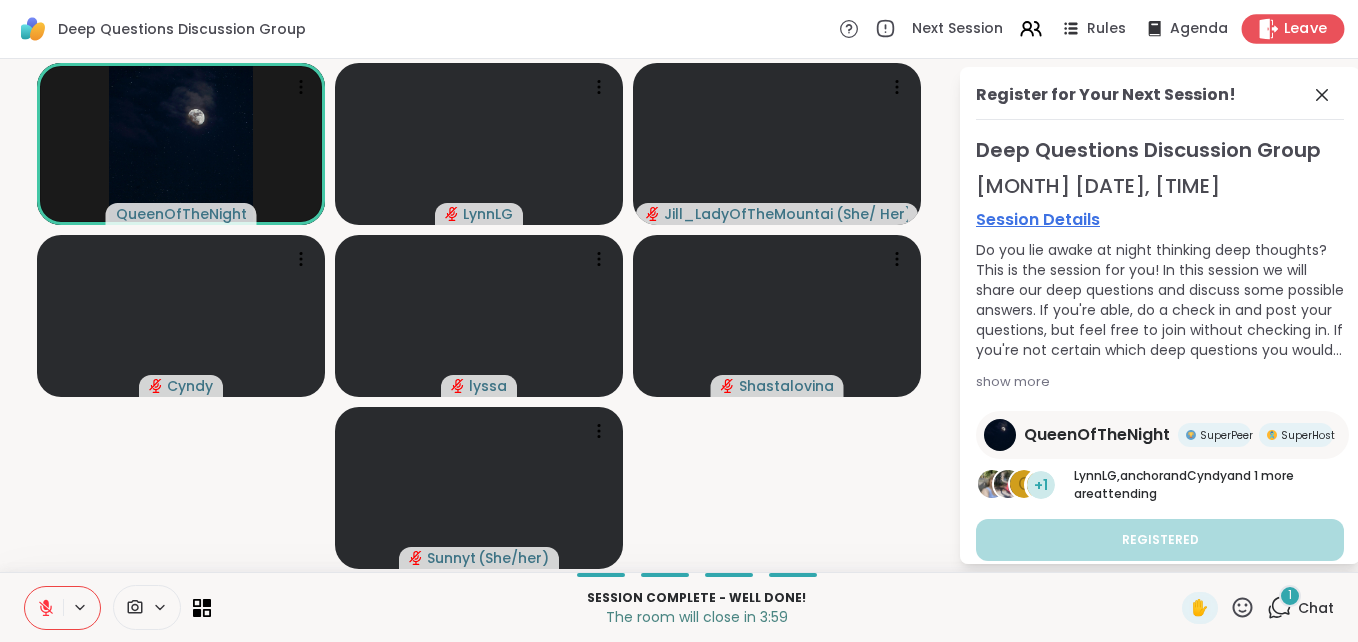 click on "Leave" at bounding box center (1306, 29) 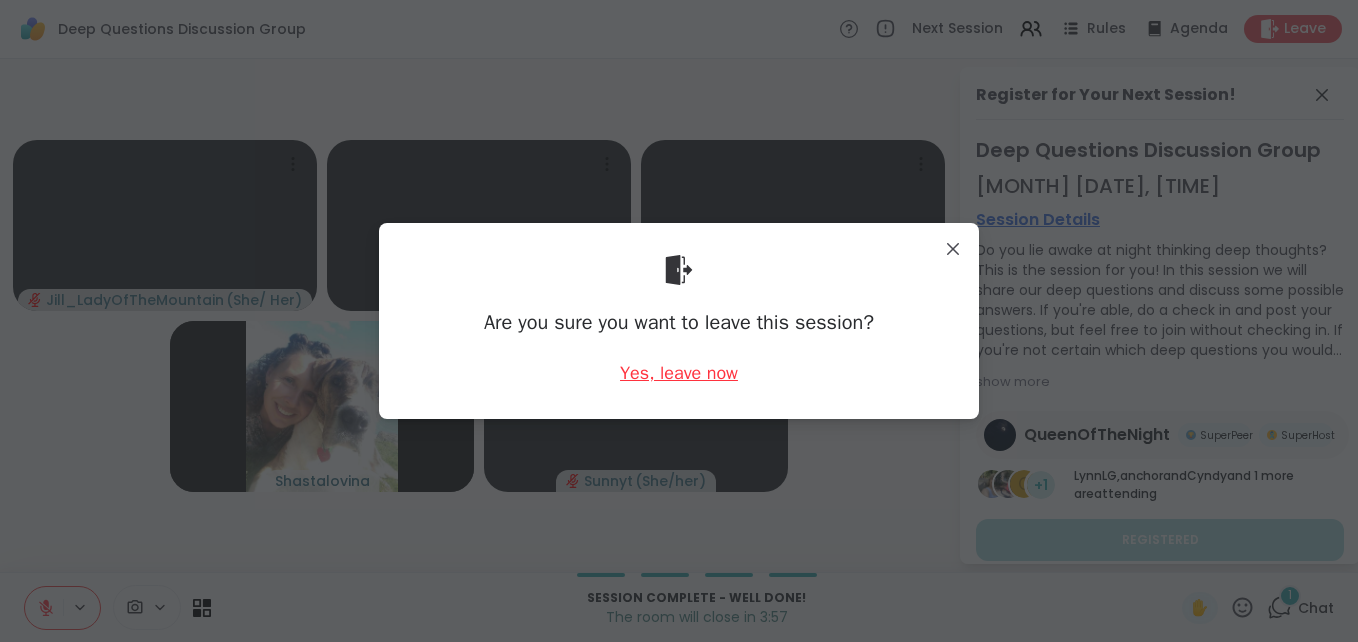 click on "Yes, leave now" at bounding box center (679, 373) 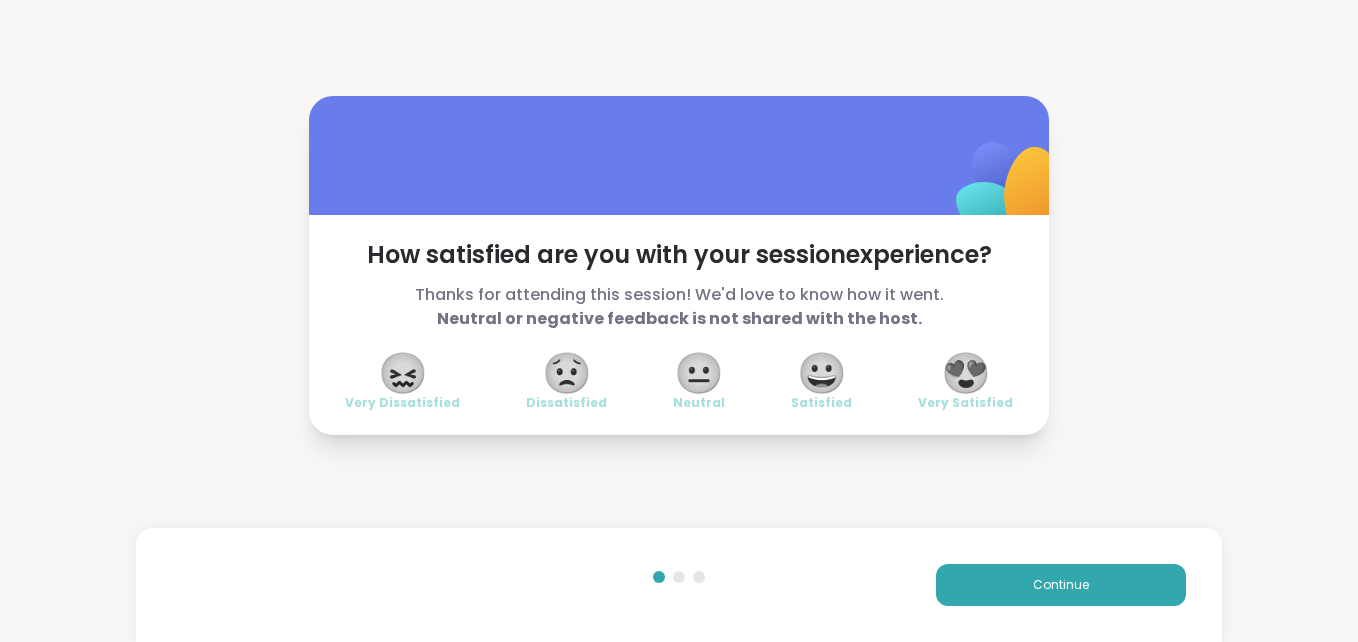 click on "😍" at bounding box center [966, 373] 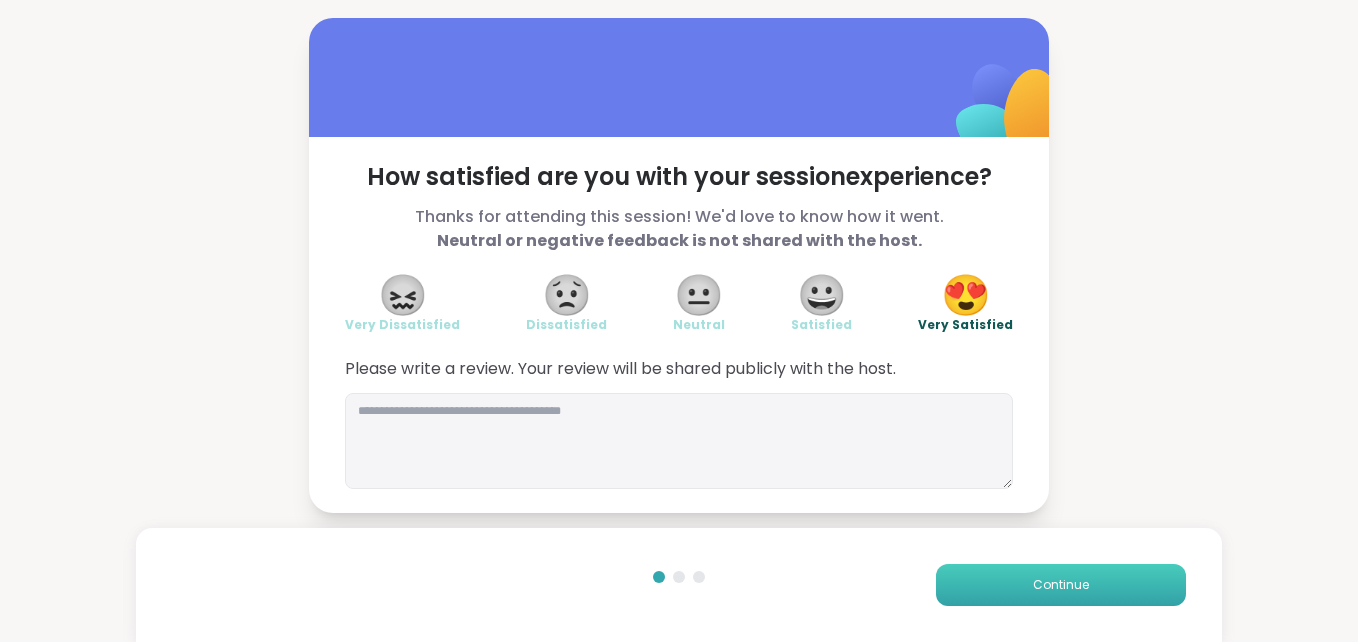 click on "Continue" at bounding box center [1061, 585] 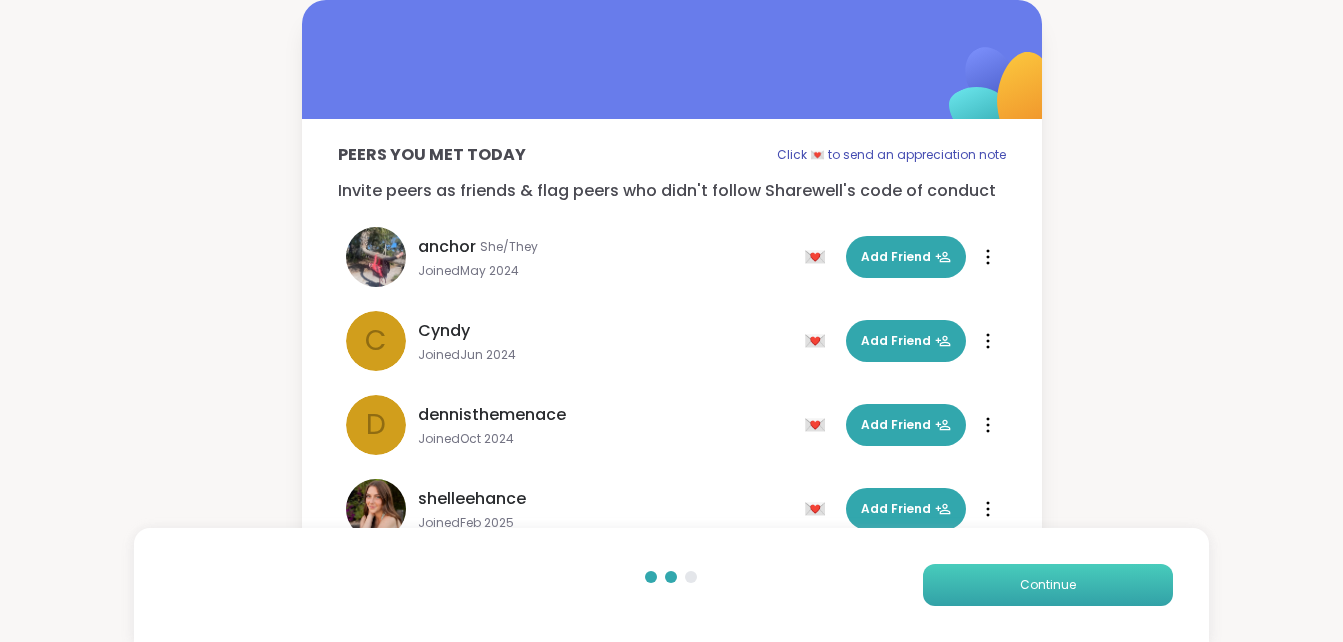 click on "Continue" at bounding box center [1048, 585] 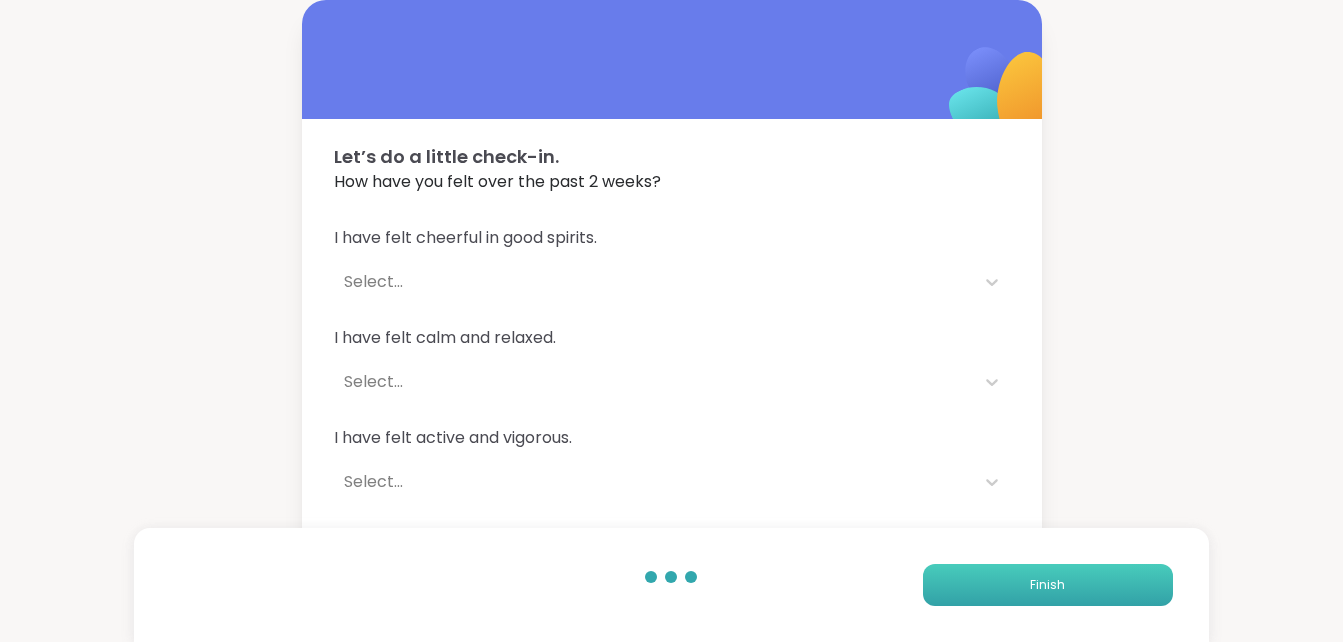 click on "Finish" at bounding box center (1048, 585) 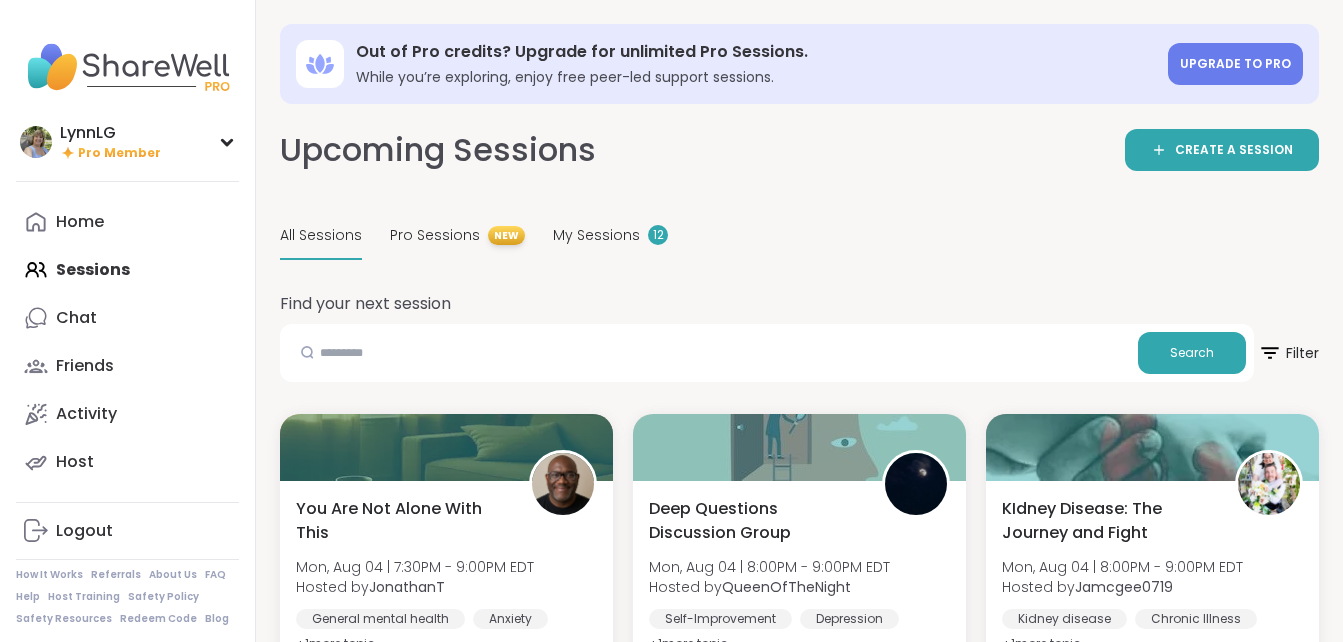 click on "All Sessions" at bounding box center (321, 235) 